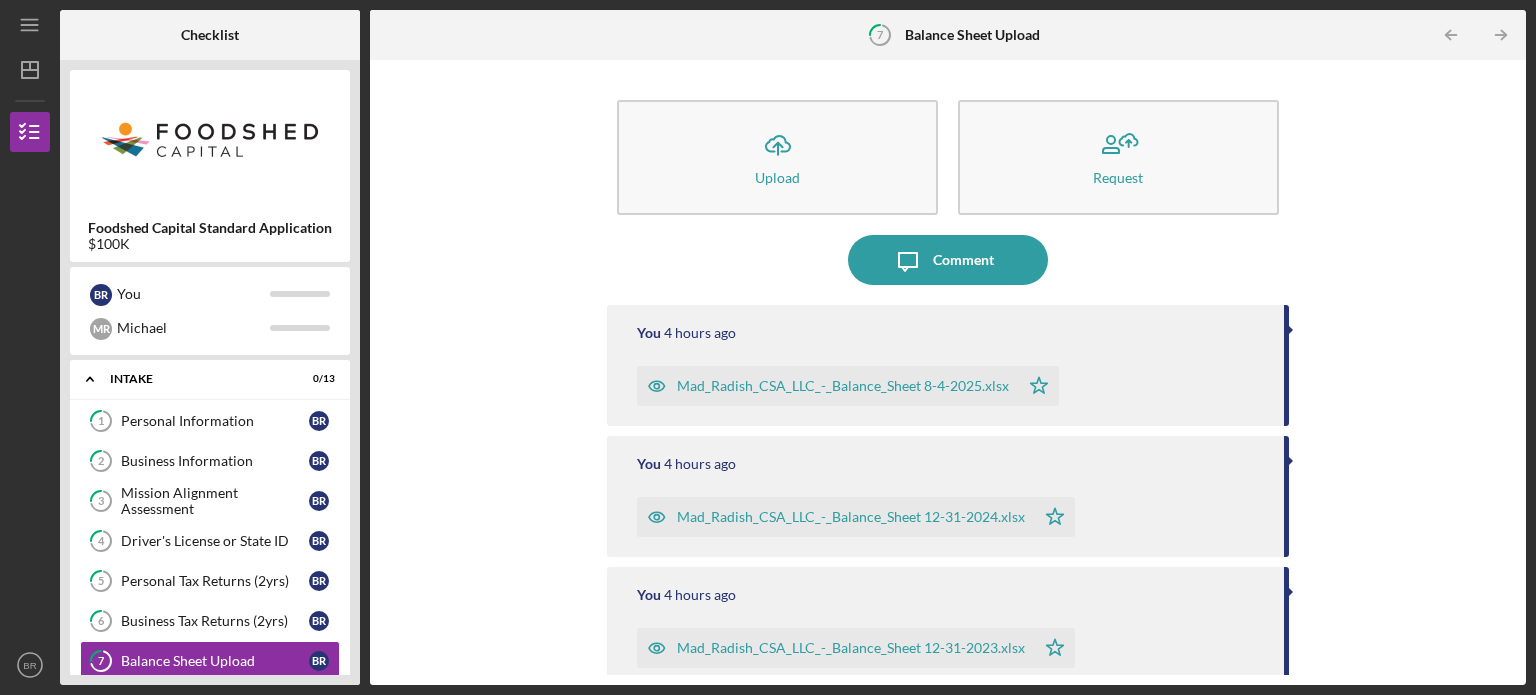 scroll, scrollTop: 0, scrollLeft: 0, axis: both 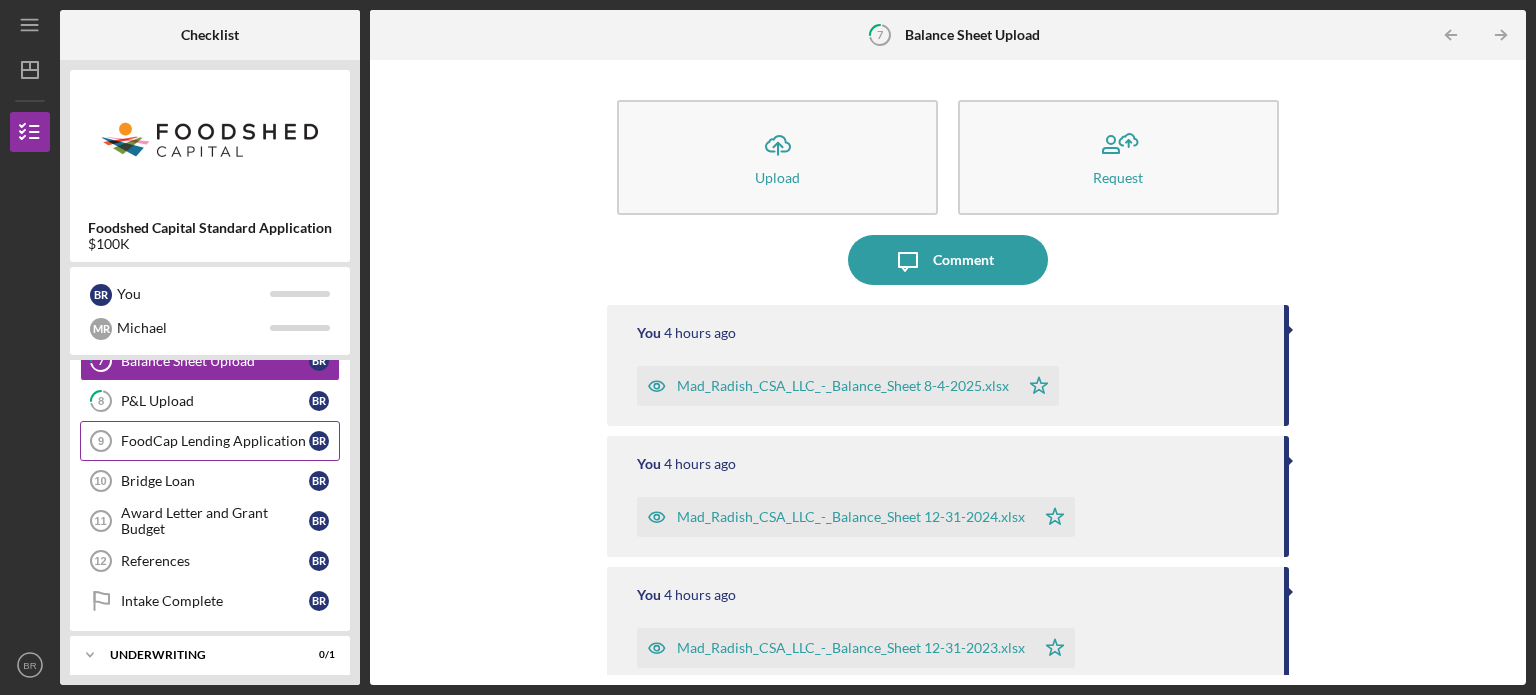 click on "FoodCap Lending Application" at bounding box center [215, 441] 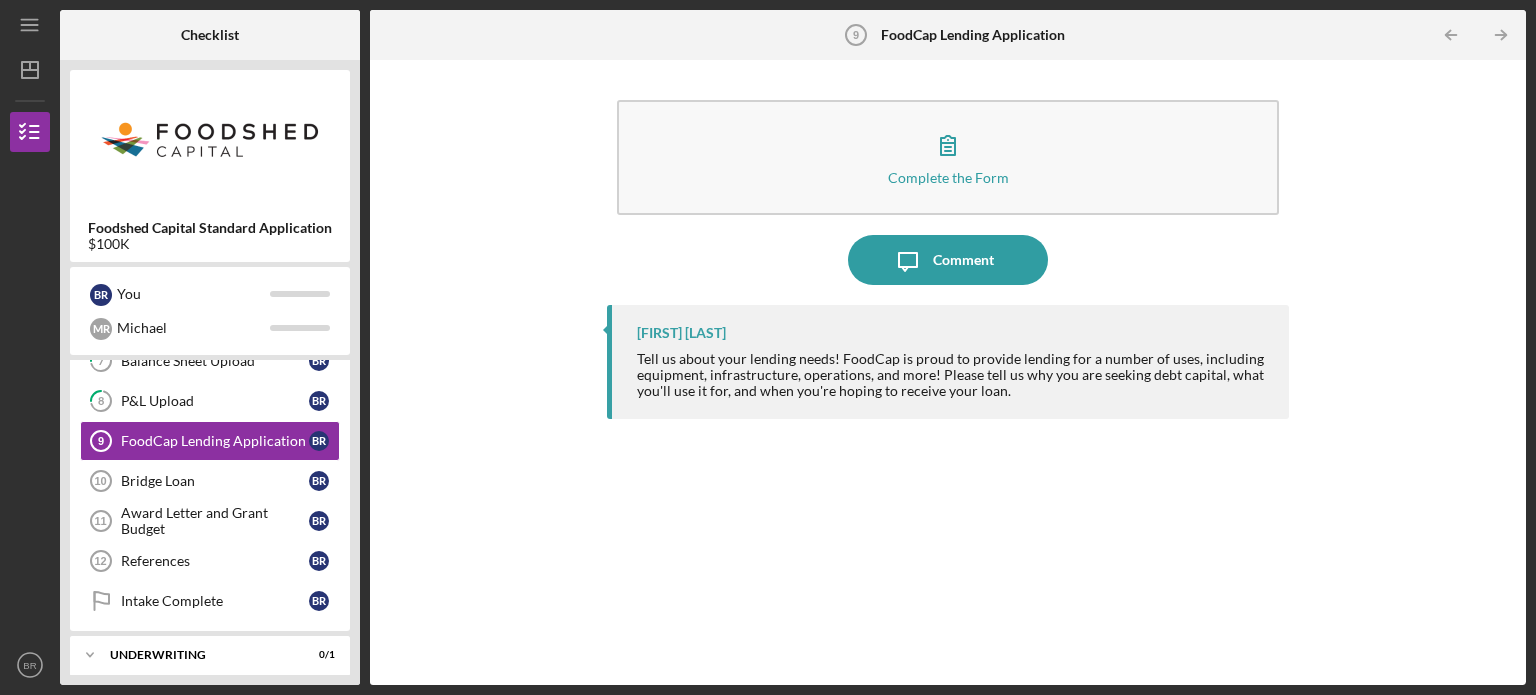 click on "Tell us about your lending needs! FoodCap is proud to provide lending for a number of uses, including equipment, infrastructure, operations, and more! Please tell us why you are seeking debt capital, what you'll use it for, and when you're hoping to receive your loan." at bounding box center (953, 375) 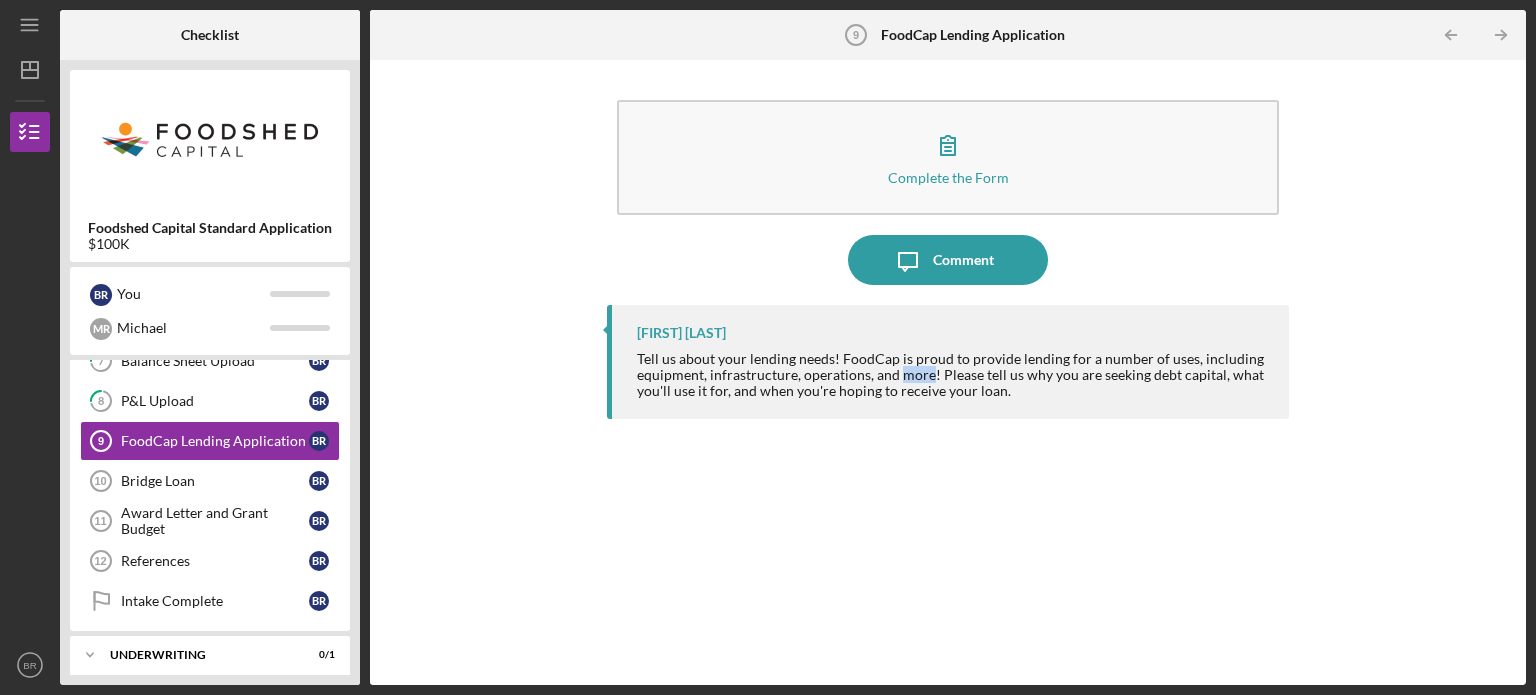 click on "Tell us about your lending needs! FoodCap is proud to provide lending for a number of uses, including equipment, infrastructure, operations, and more! Please tell us why you are seeking debt capital, what you'll use it for, and when you're hoping to receive your loan." at bounding box center (953, 375) 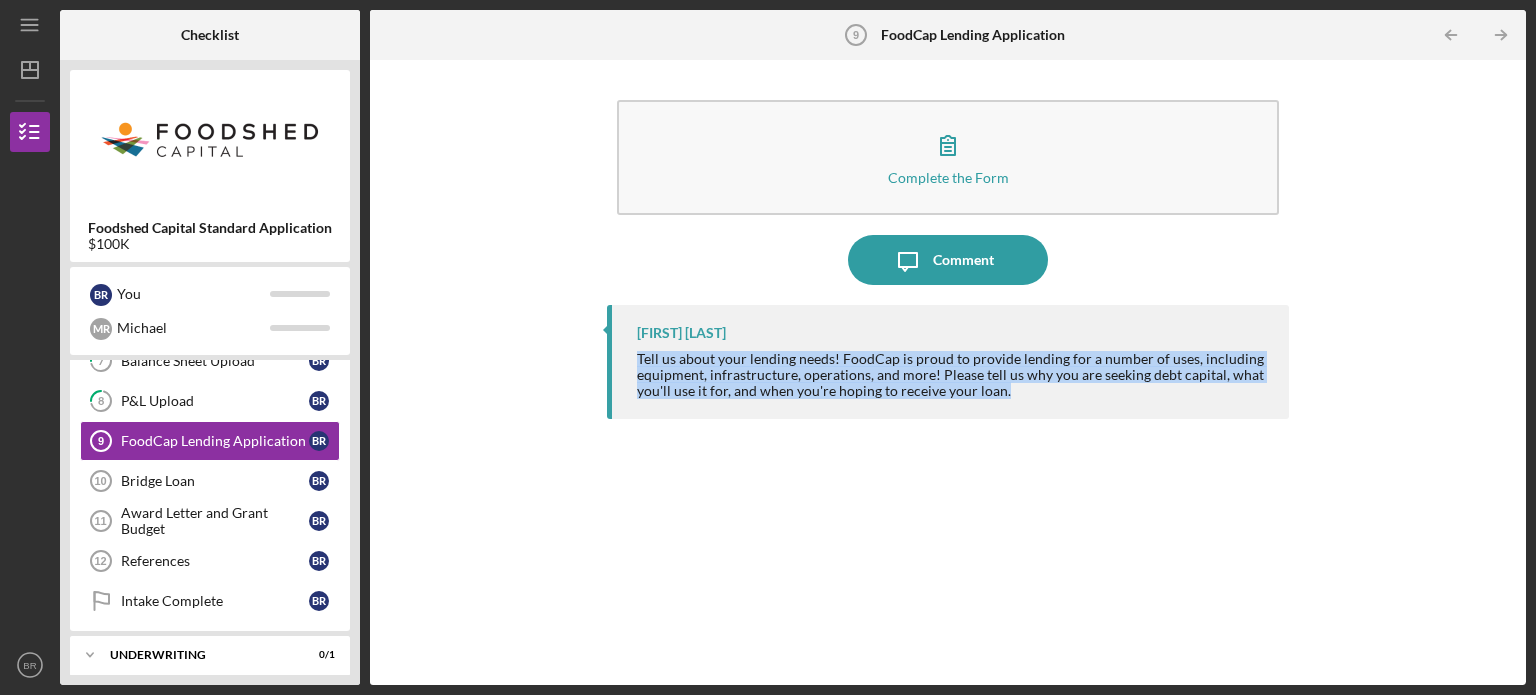 click on "Tell us about your lending needs! FoodCap is proud to provide lending for a number of uses, including equipment, infrastructure, operations, and more! Please tell us why you are seeking debt capital, what you'll use it for, and when you're hoping to receive your loan." at bounding box center [953, 375] 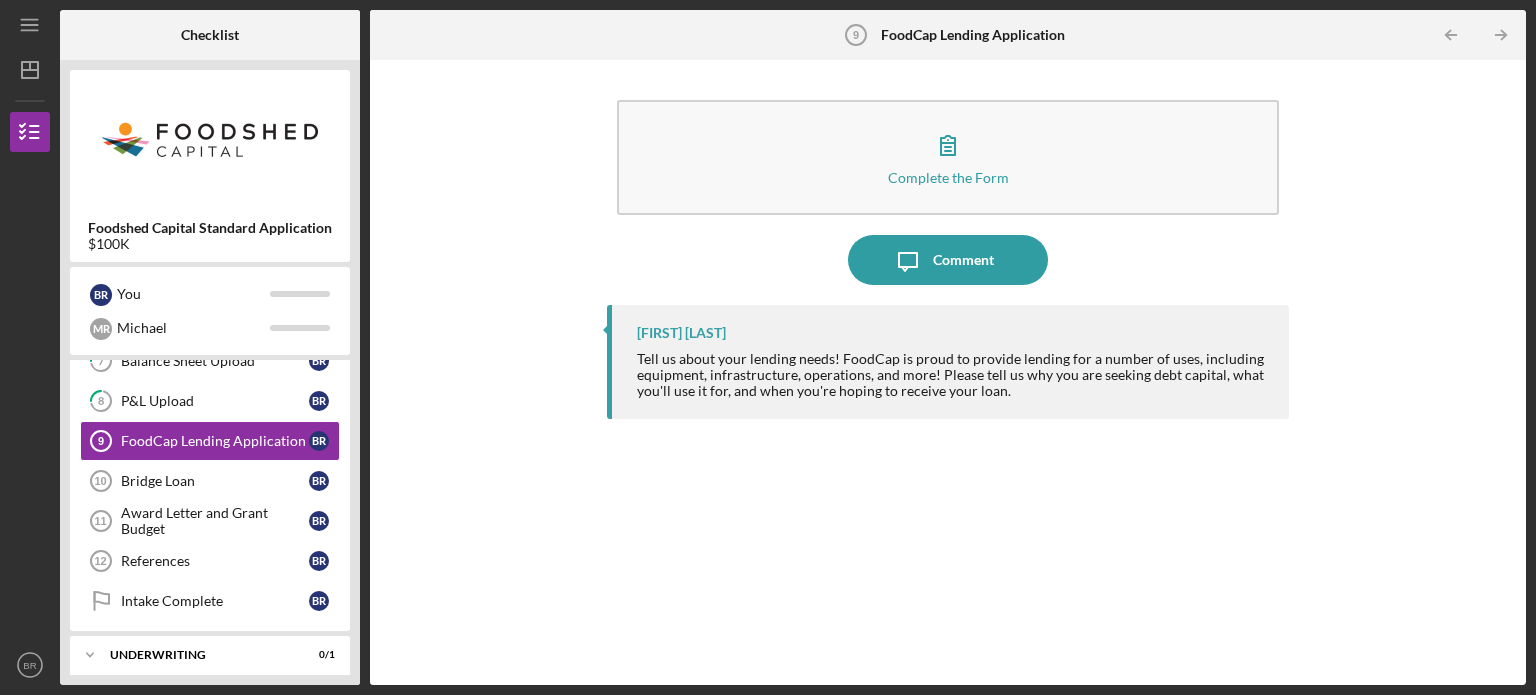 click on "Tell us about your lending needs! FoodCap is proud to provide lending for a number of uses, including equipment, infrastructure, operations, and more! Please tell us why you are seeking debt capital, what you'll use it for, and when you're hoping to receive your loan." at bounding box center (953, 375) 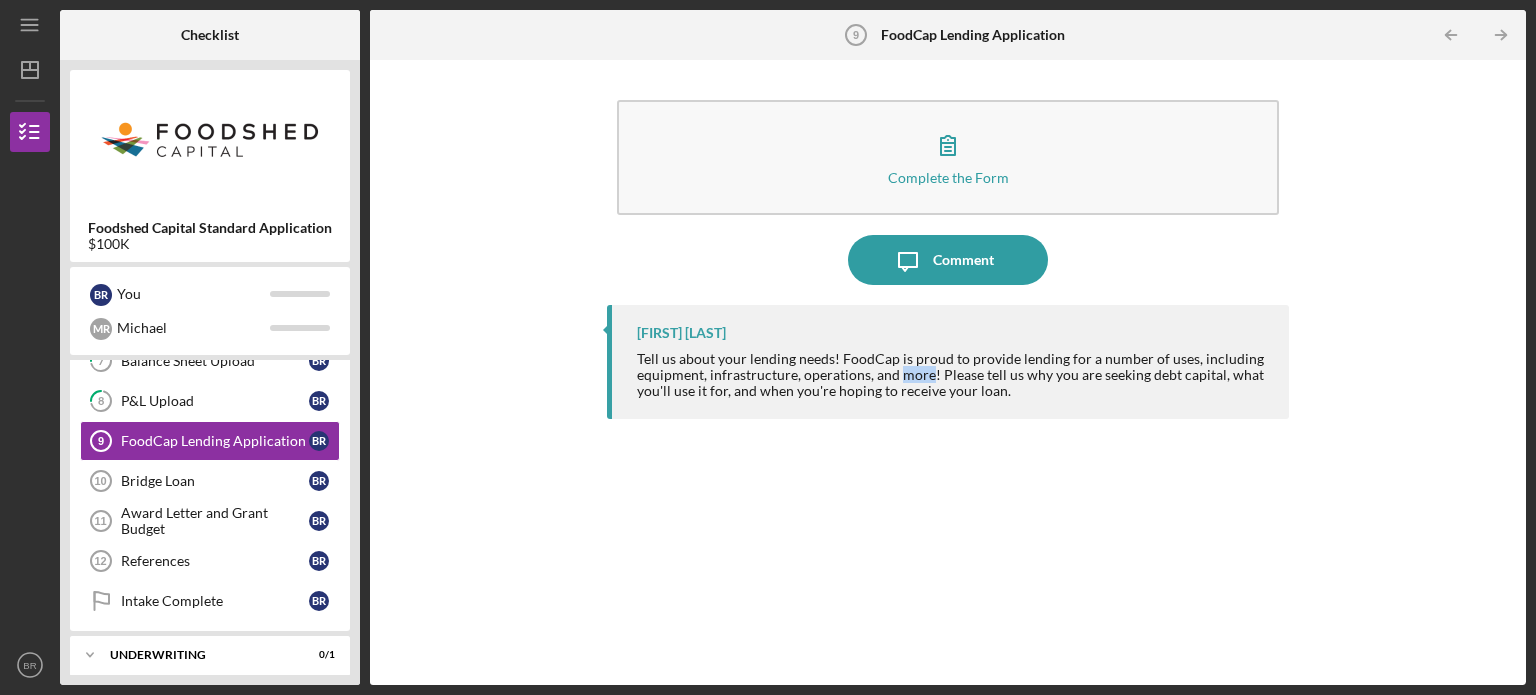 click on "Tell us about your lending needs! FoodCap is proud to provide lending for a number of uses, including equipment, infrastructure, operations, and more! Please tell us why you are seeking debt capital, what you'll use it for, and when you're hoping to receive your loan." at bounding box center [953, 375] 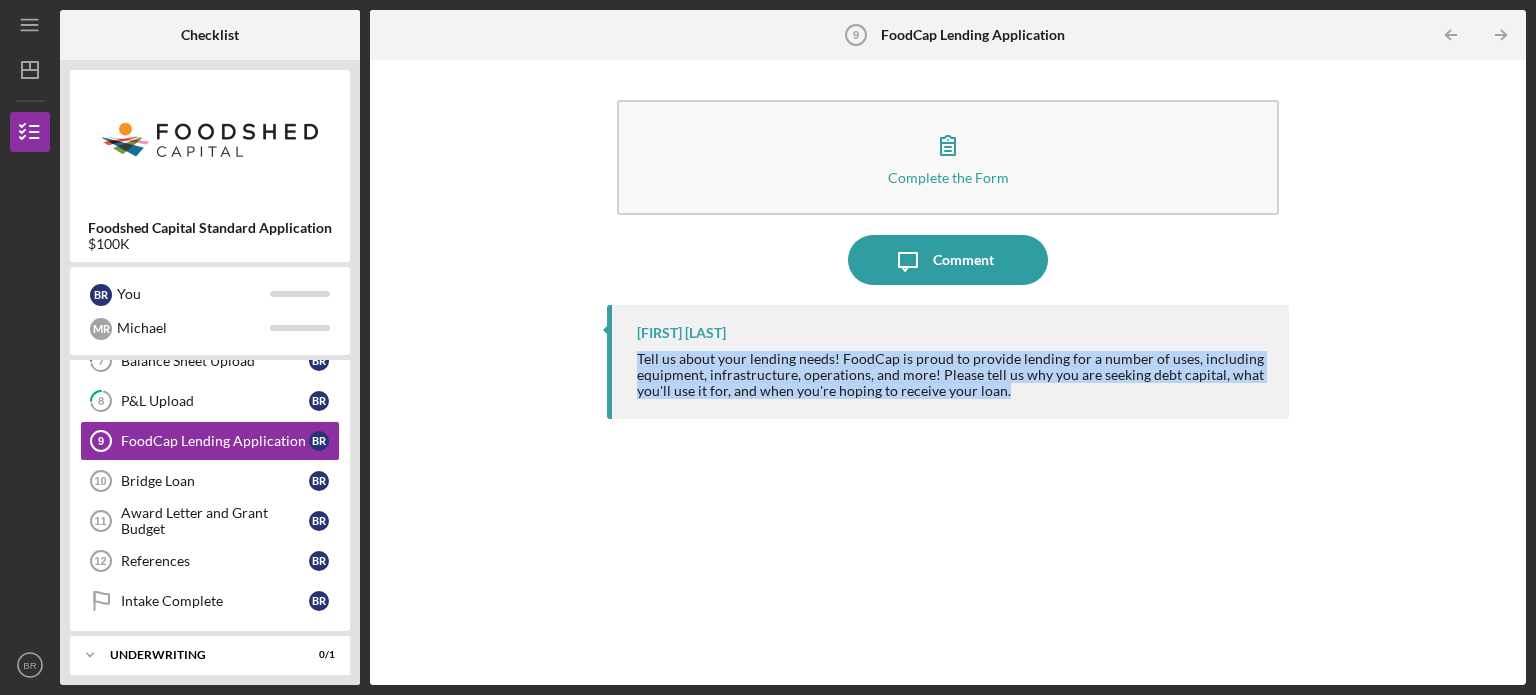 click on "Tell us about your lending needs! FoodCap is proud to provide lending for a number of uses, including equipment, infrastructure, operations, and more! Please tell us why you are seeking debt capital, what you'll use it for, and when you're hoping to receive your loan." at bounding box center (953, 375) 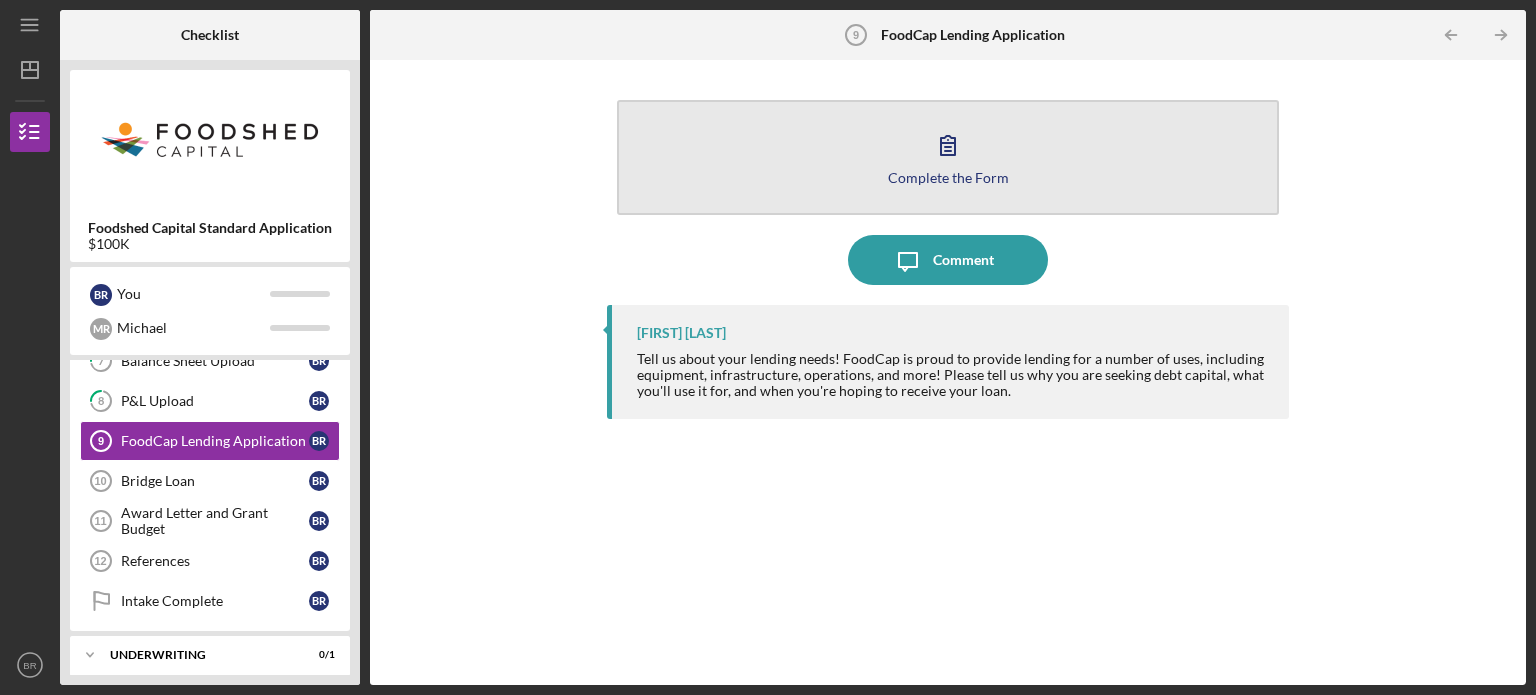 click on "Complete the Form Form" at bounding box center (948, 157) 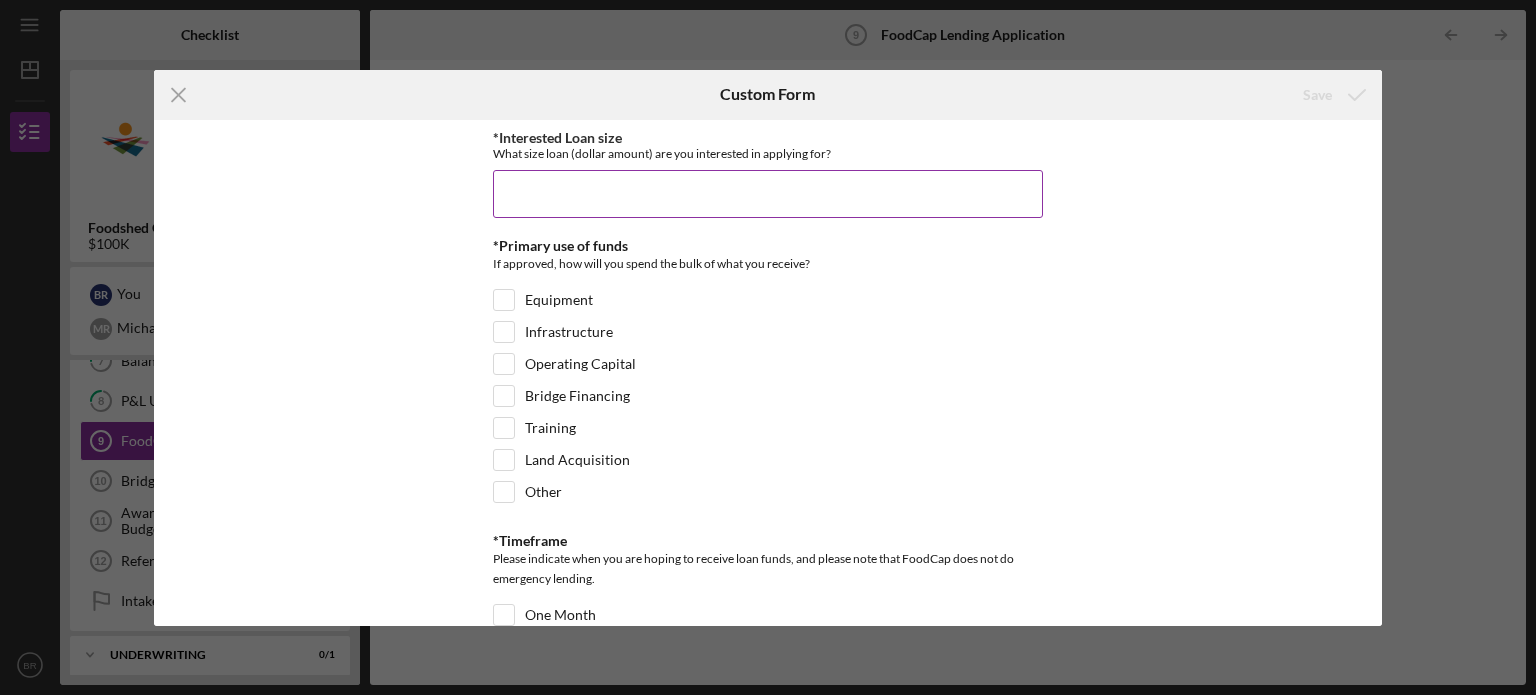 click on "*Interested Loan size" at bounding box center [768, 194] 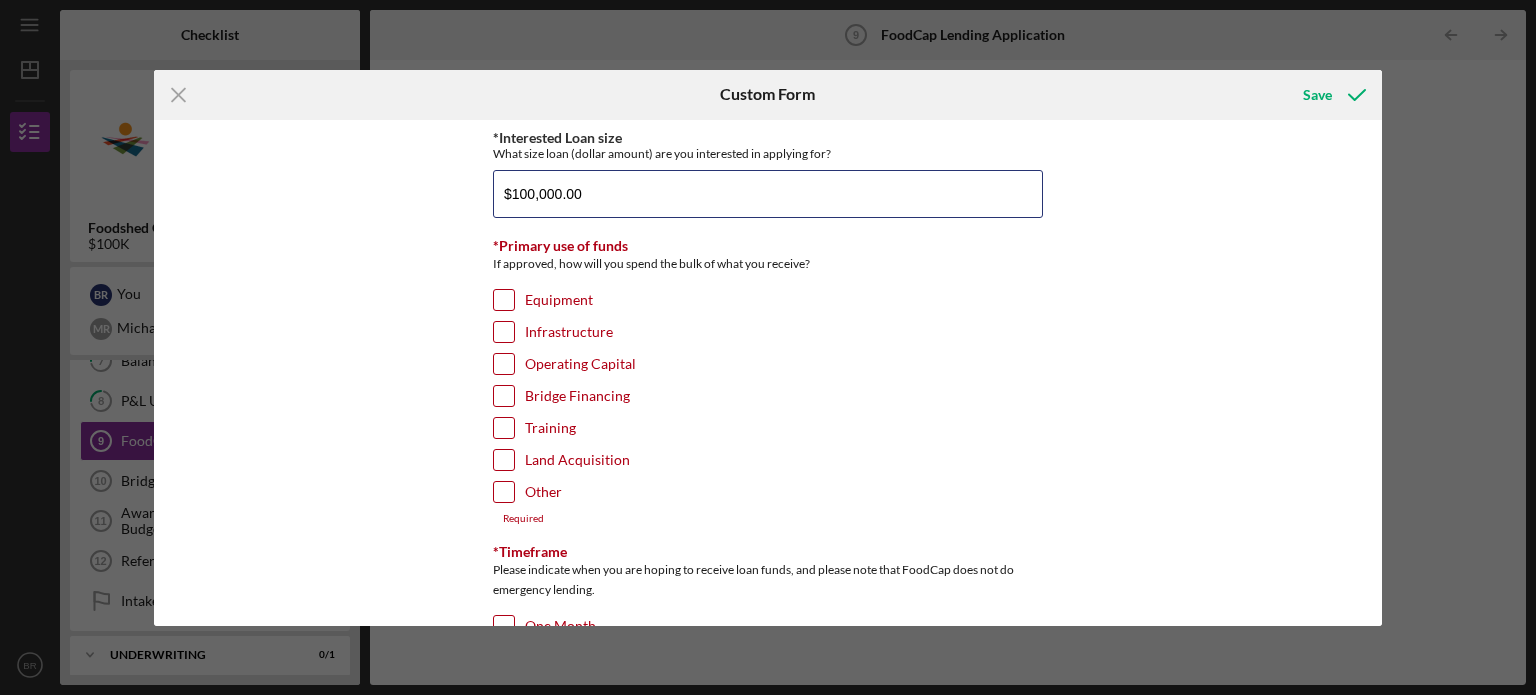 type on "$100,000.00" 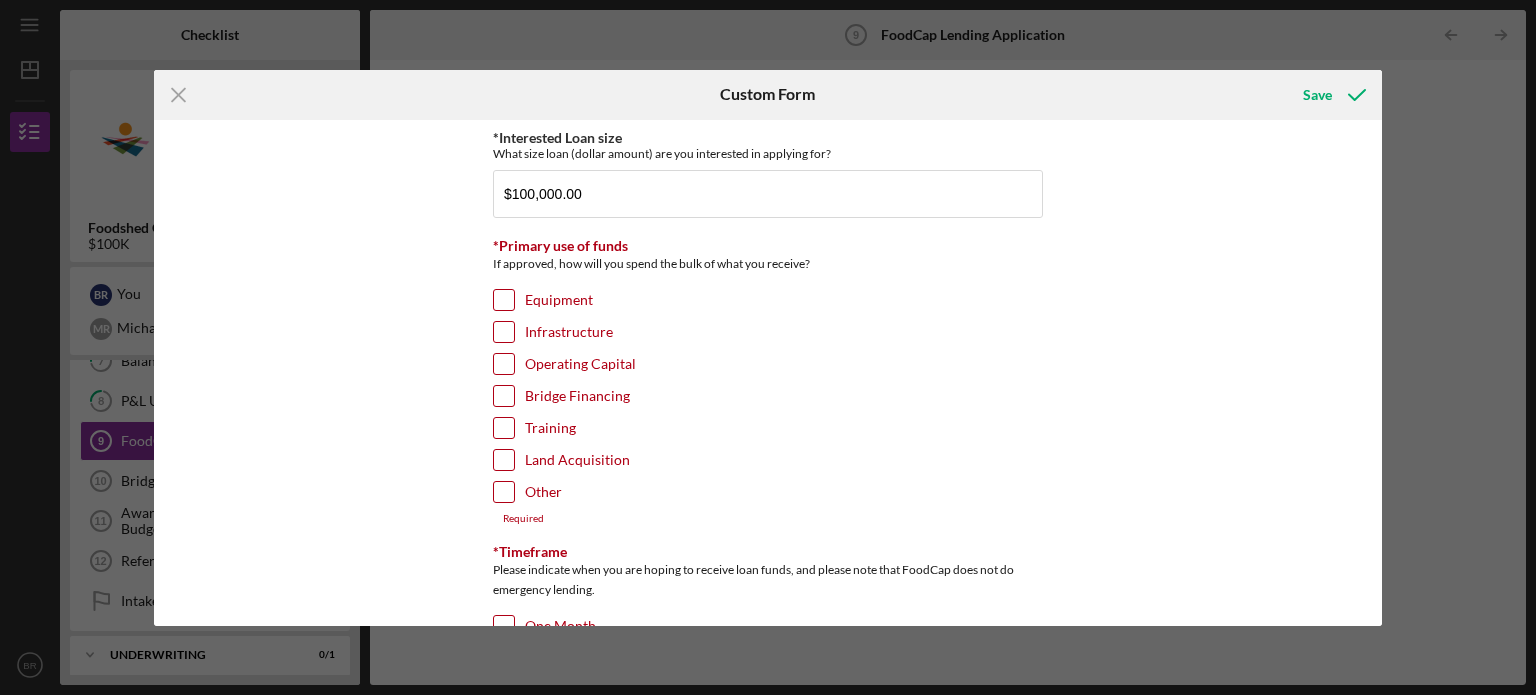click on "*Primary use of funds" at bounding box center (768, 246) 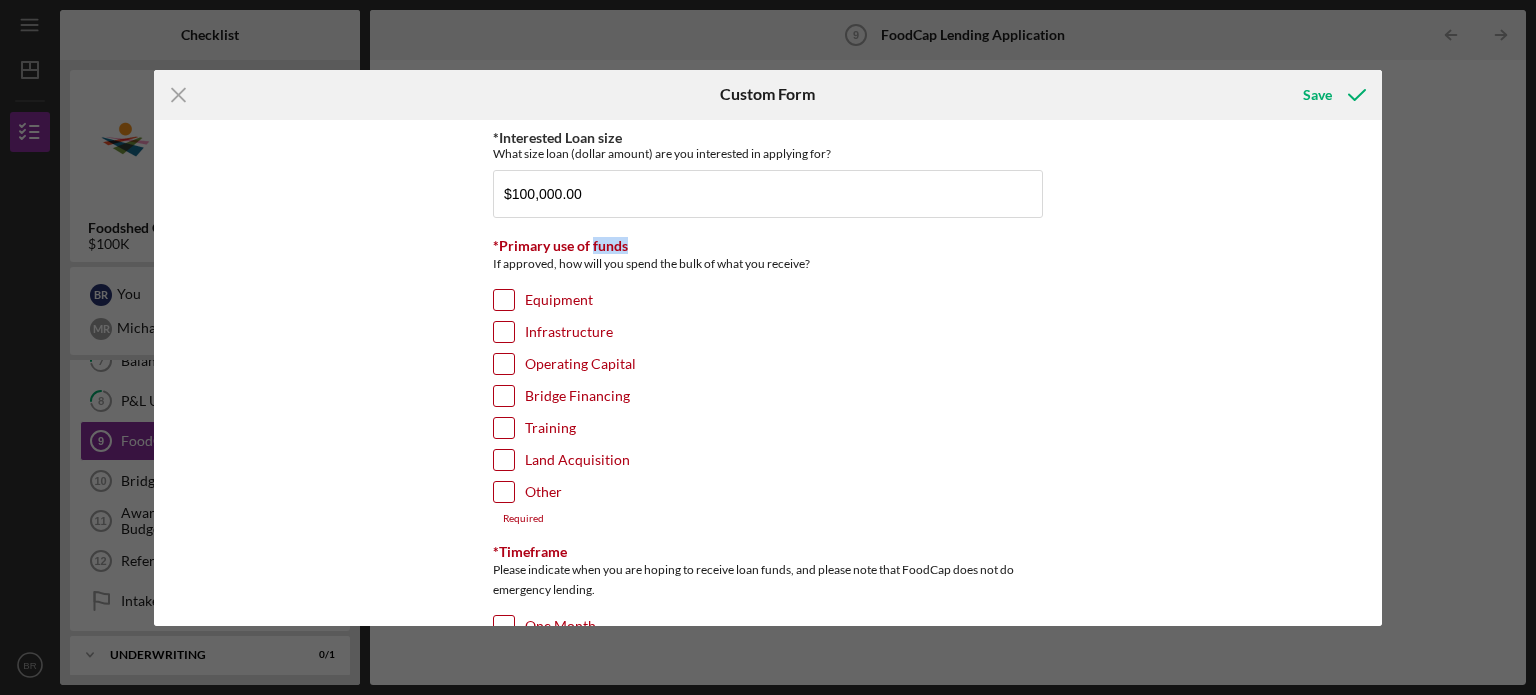 click on "*Primary use of funds" at bounding box center (768, 246) 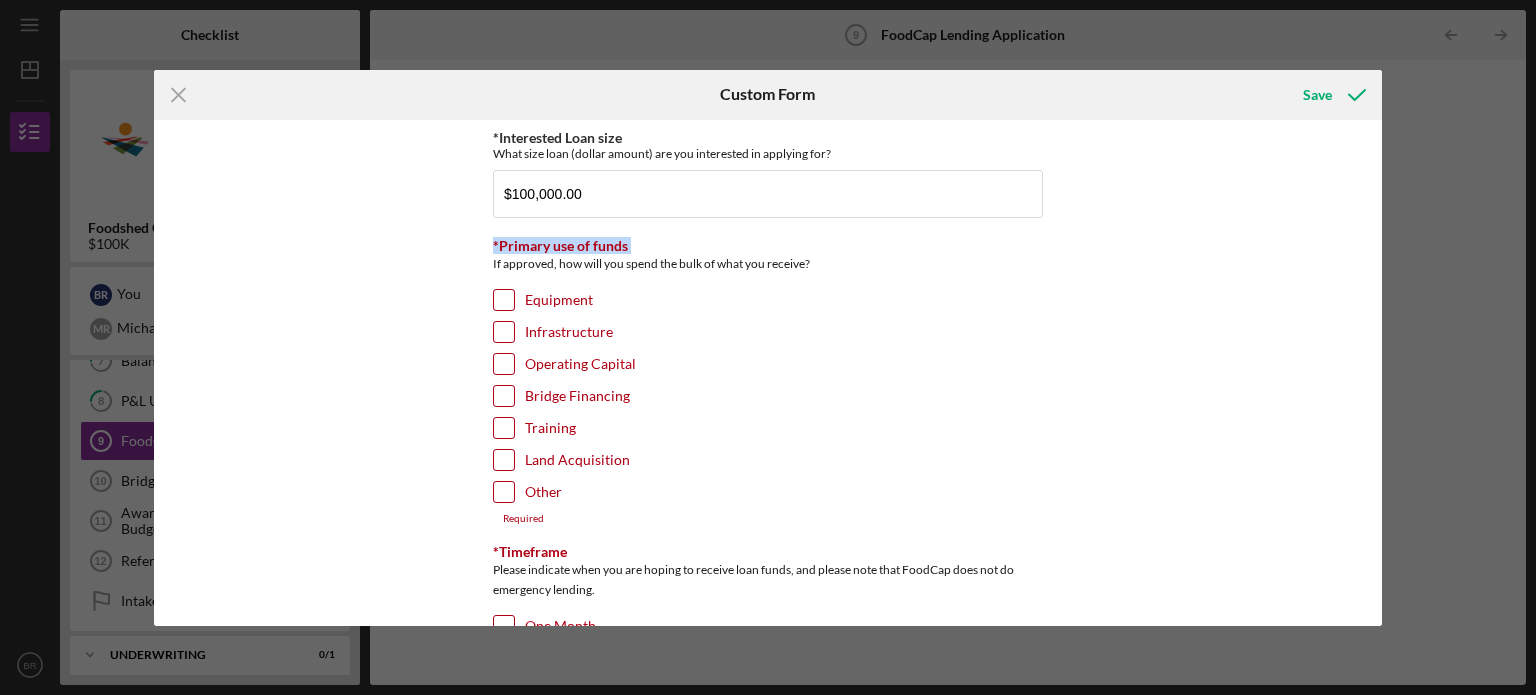 click on "*Primary use of funds" at bounding box center [768, 246] 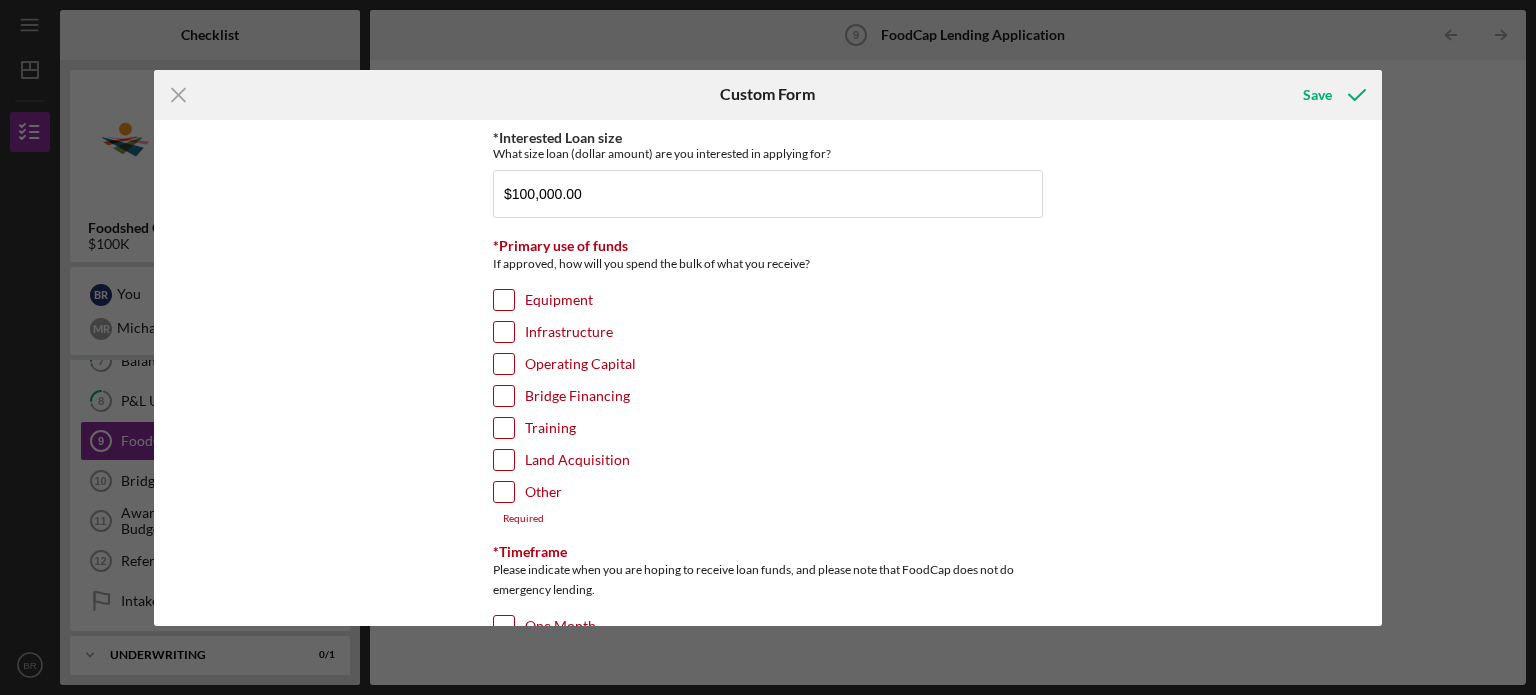 click on "If approved, how will you spend the bulk of what you receive?" at bounding box center (768, 266) 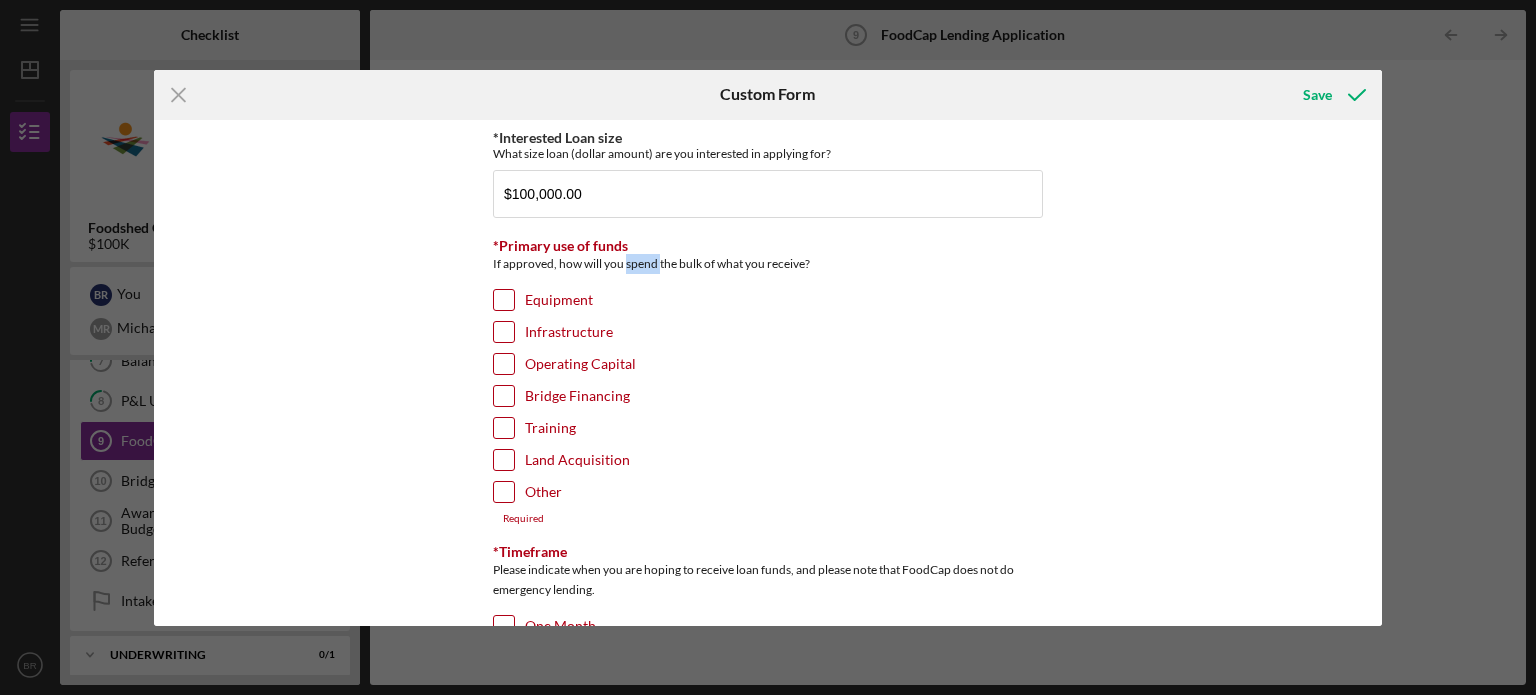 click on "If approved, how will you spend the bulk of what you receive?" at bounding box center (768, 266) 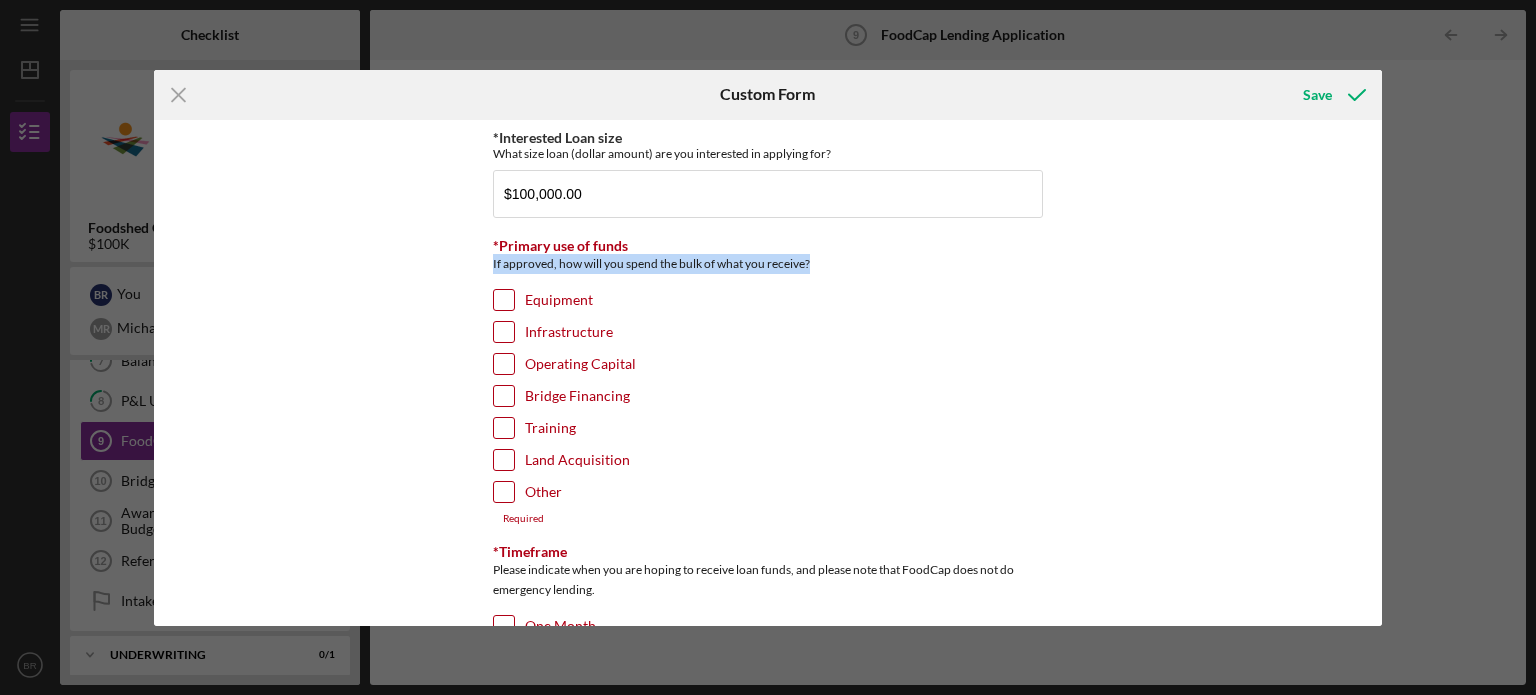 click on "If approved, how will you spend the bulk of what you receive?" at bounding box center (768, 266) 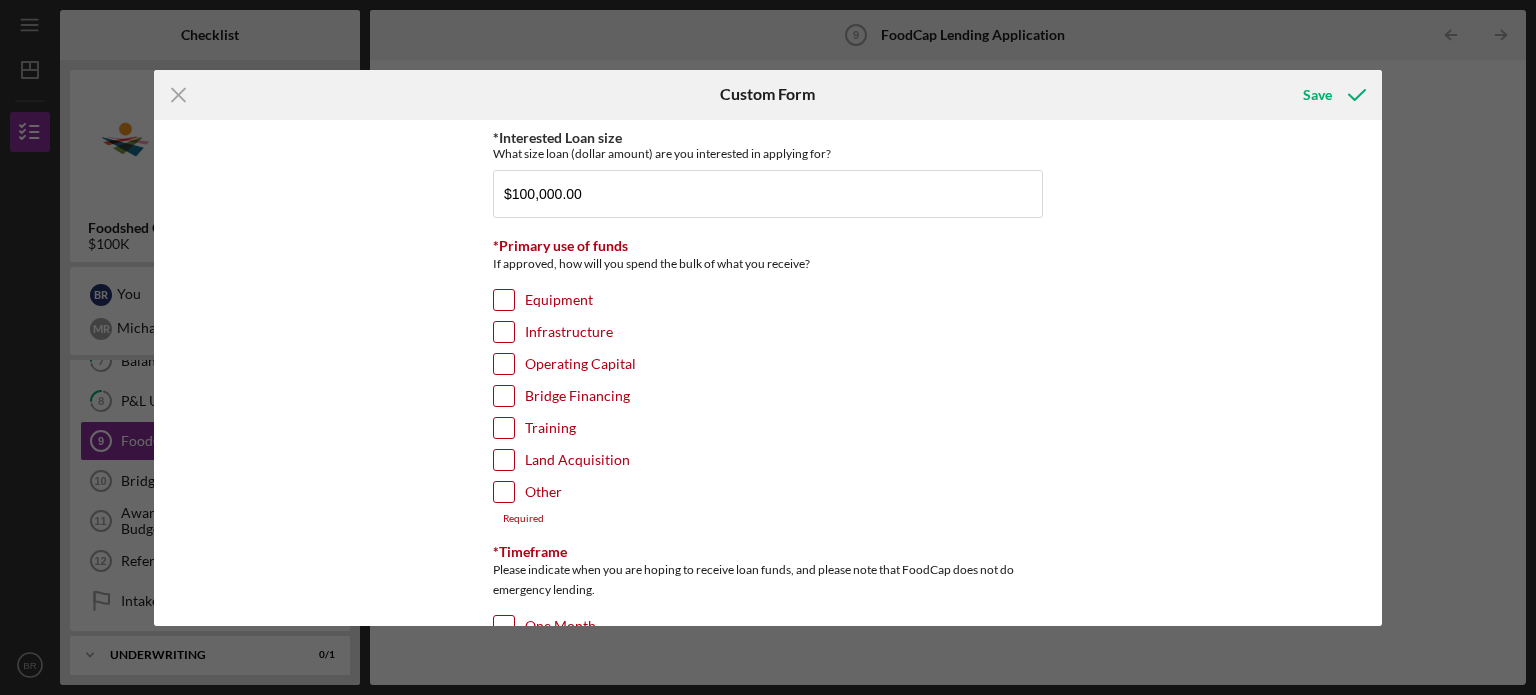 click on "Equipment" at bounding box center [768, 305] 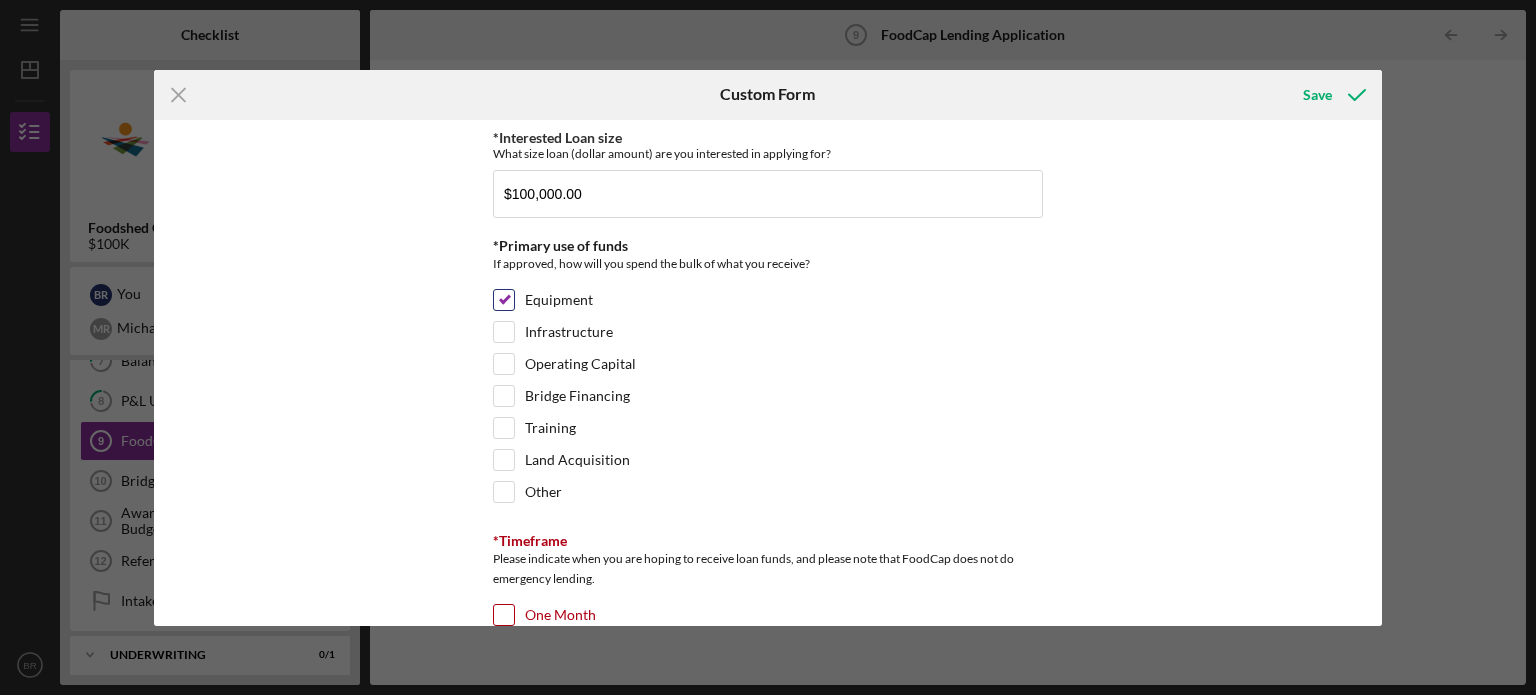 click on "Equipment" at bounding box center [559, 300] 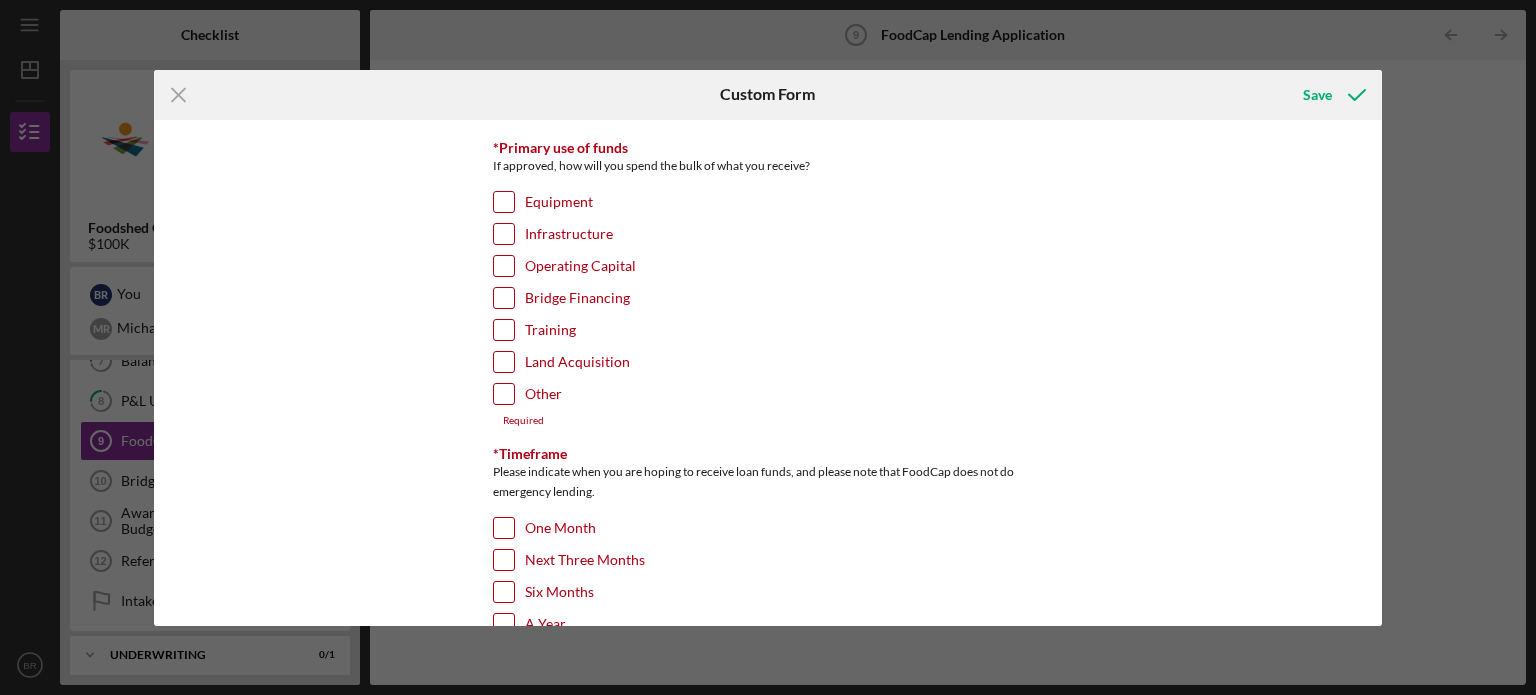 scroll, scrollTop: 100, scrollLeft: 0, axis: vertical 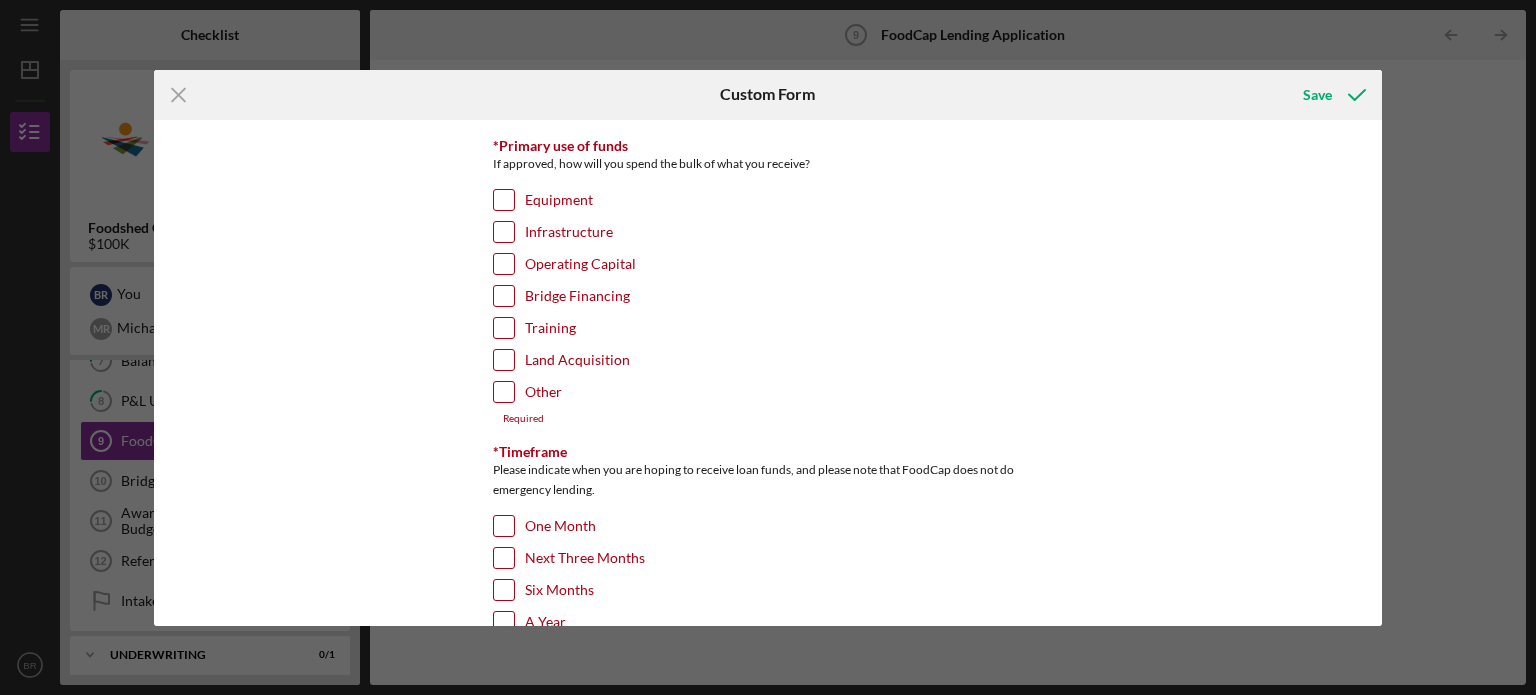 click on "Infrastructure" at bounding box center (569, 232) 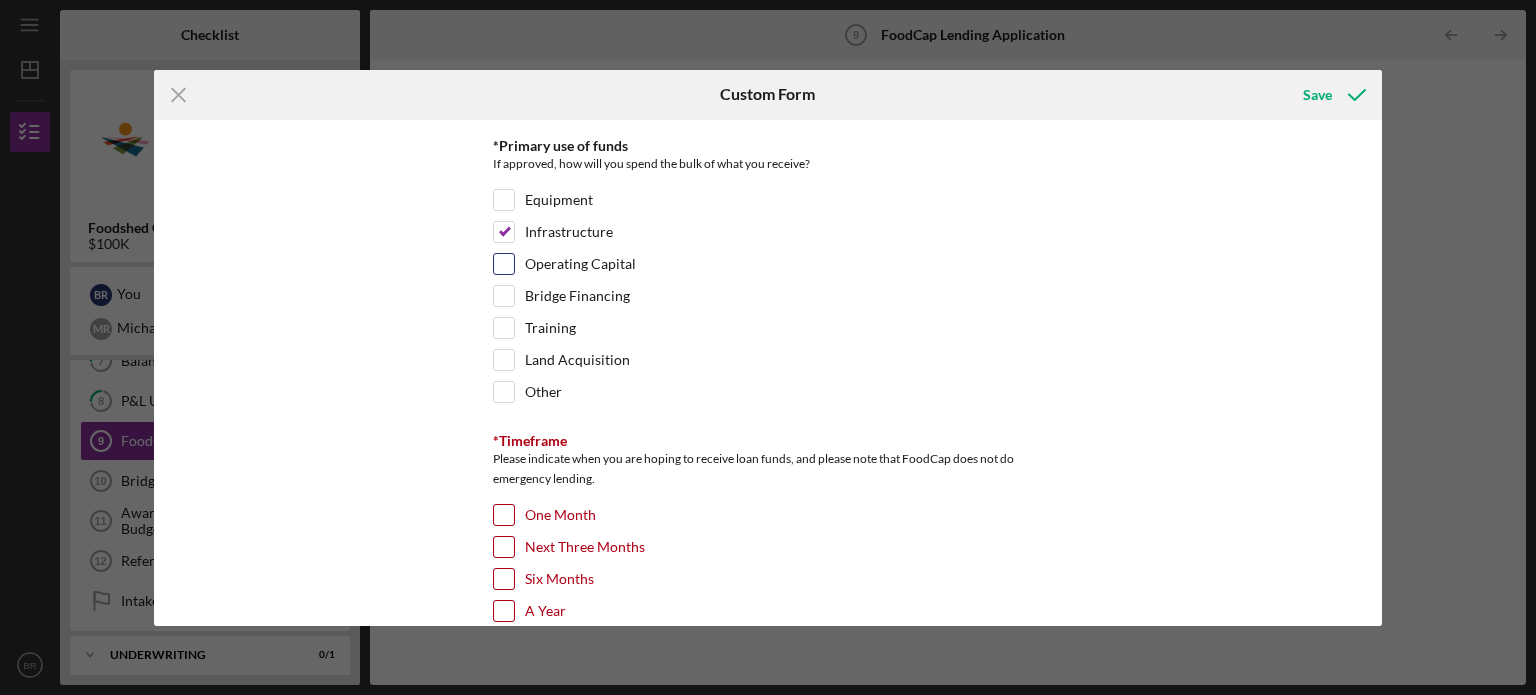 click on "Operating Capital" at bounding box center [580, 264] 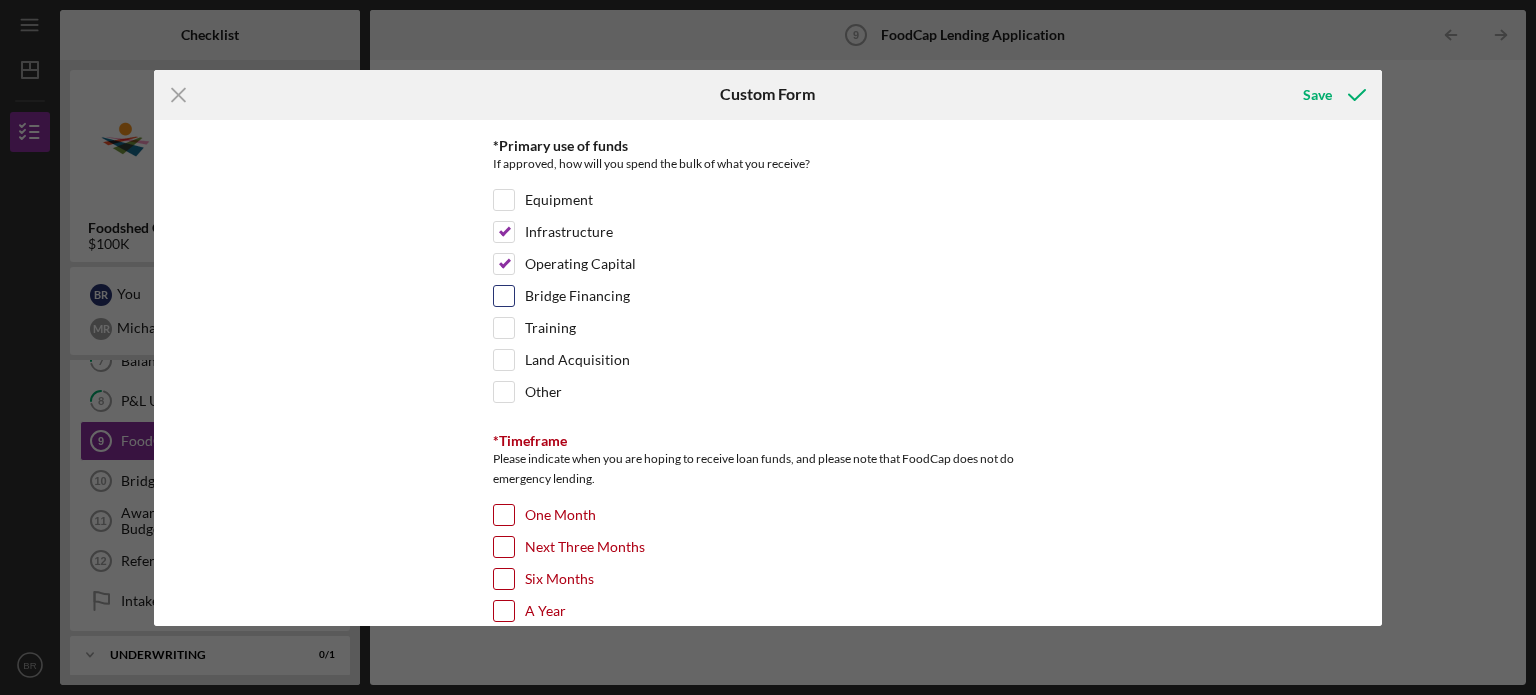 click on "Bridge Financing" at bounding box center [577, 296] 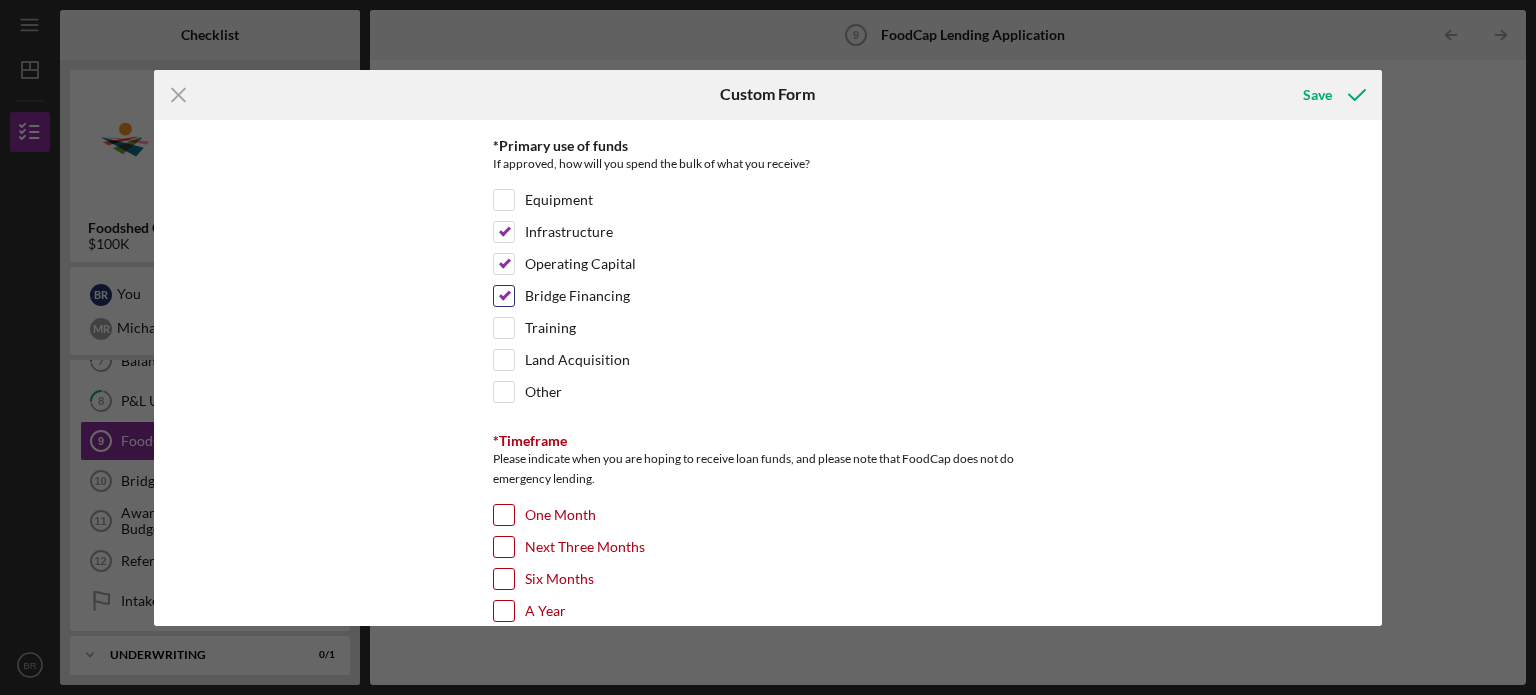 click on "Bridge Financing" at bounding box center [577, 296] 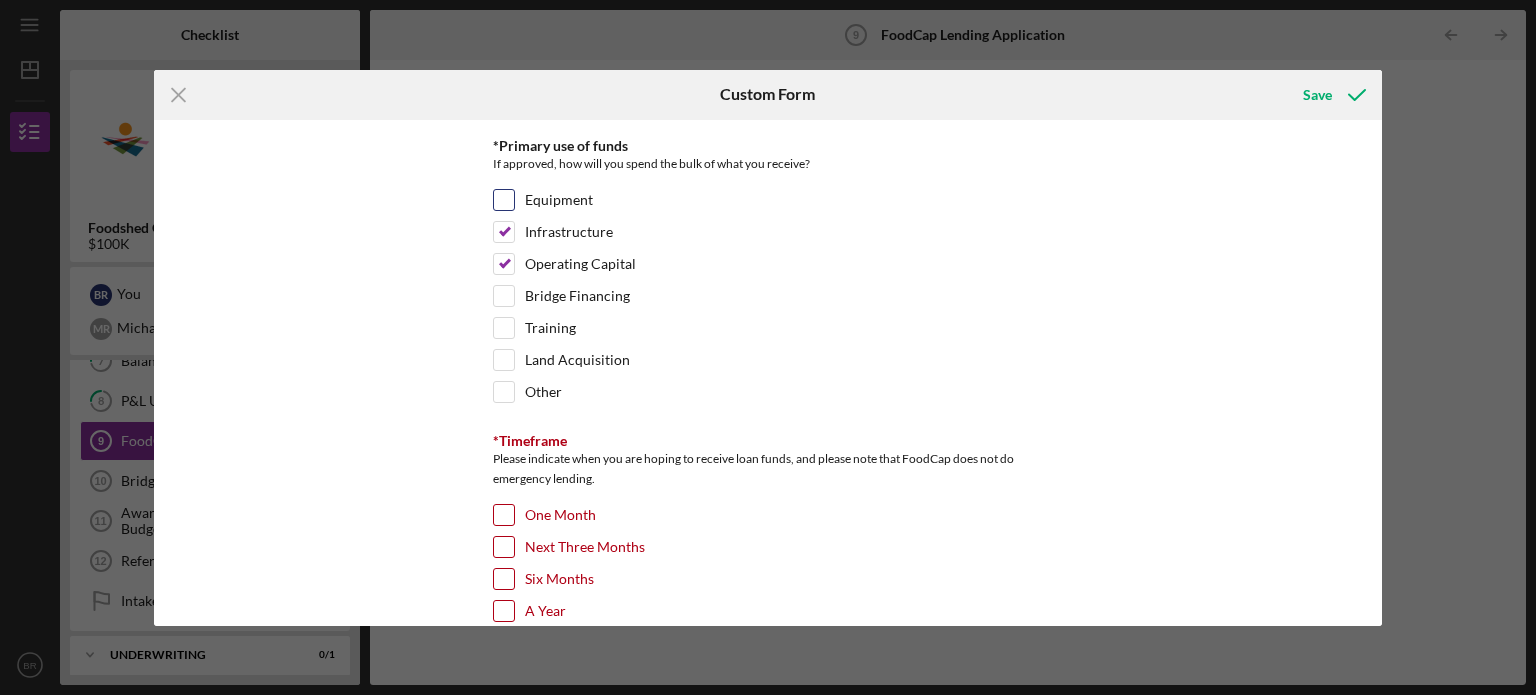 click on "Equipment" at bounding box center [768, 205] 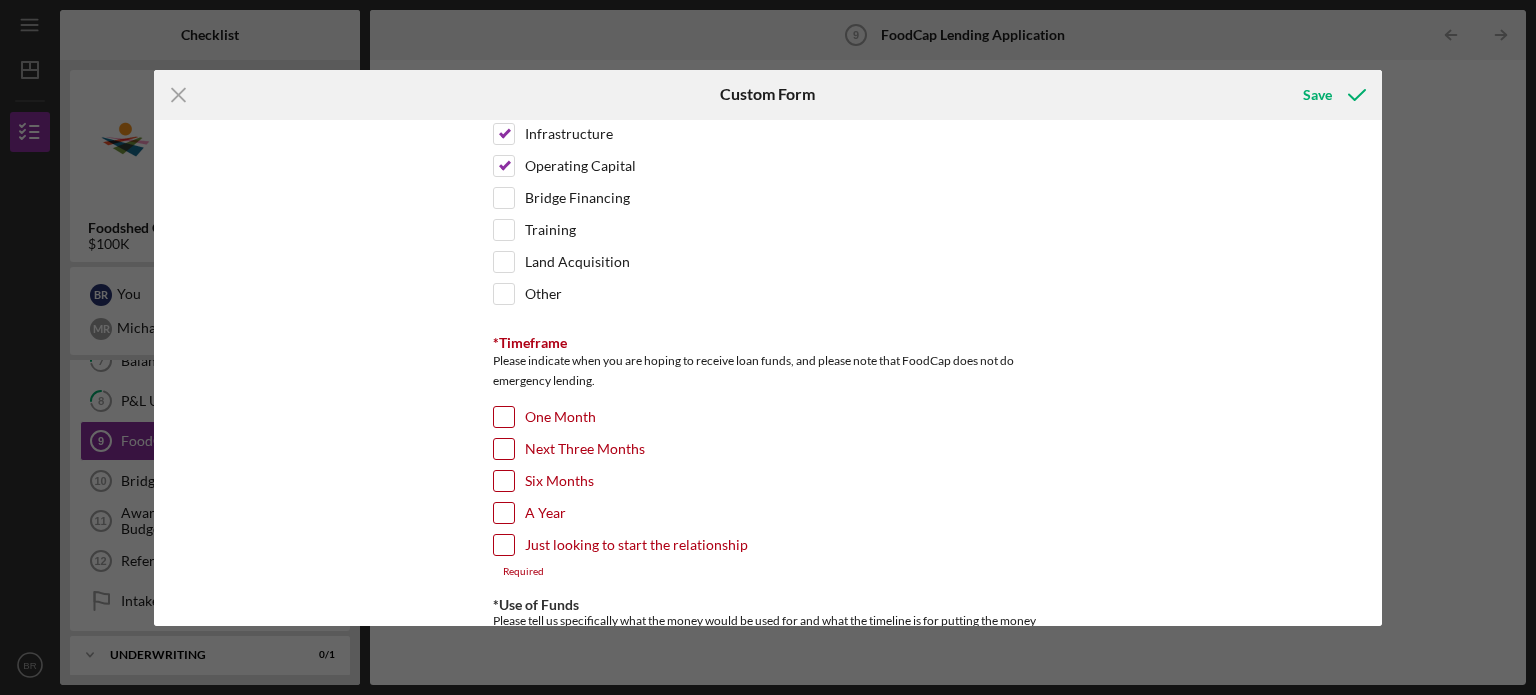 scroll, scrollTop: 200, scrollLeft: 0, axis: vertical 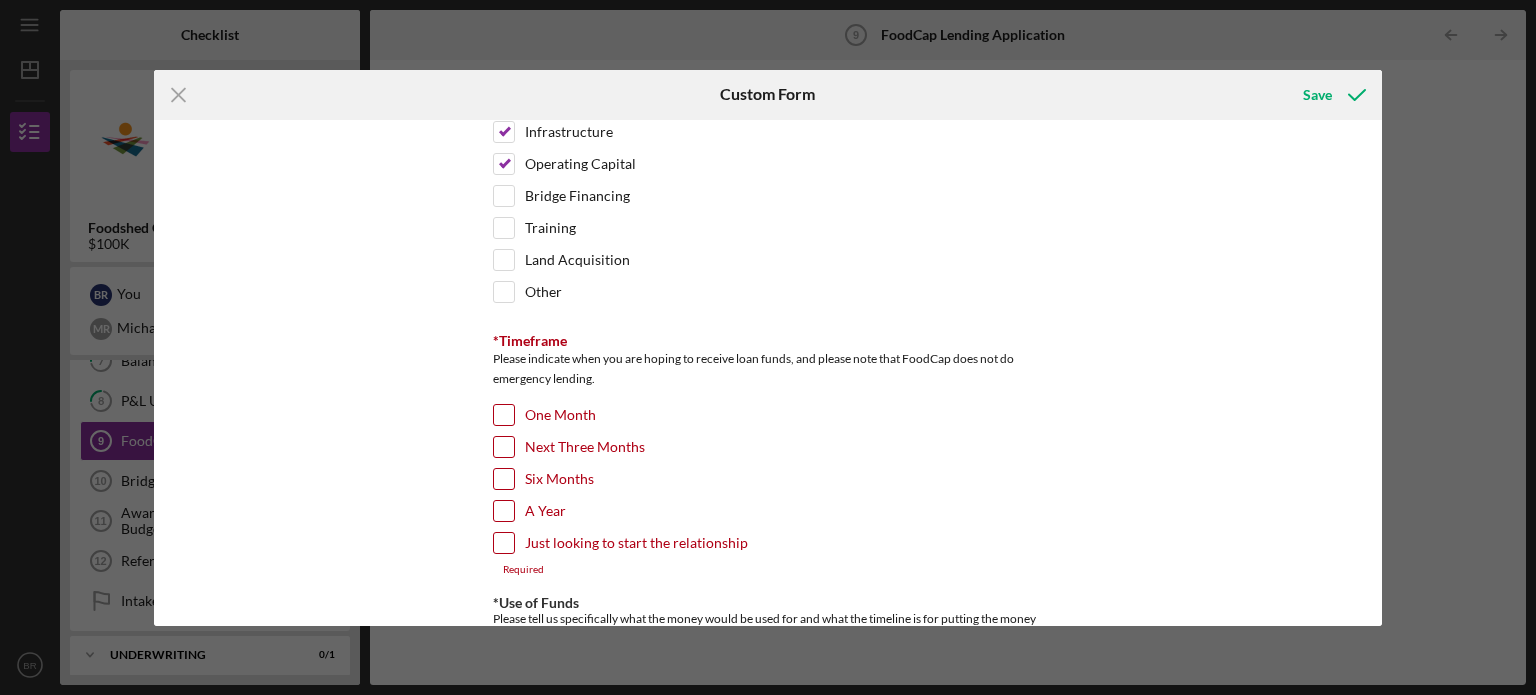 click on "Please indicate when you are hoping to receive loan funds, and please note that FoodCap does not do emergency lending." at bounding box center (768, 371) 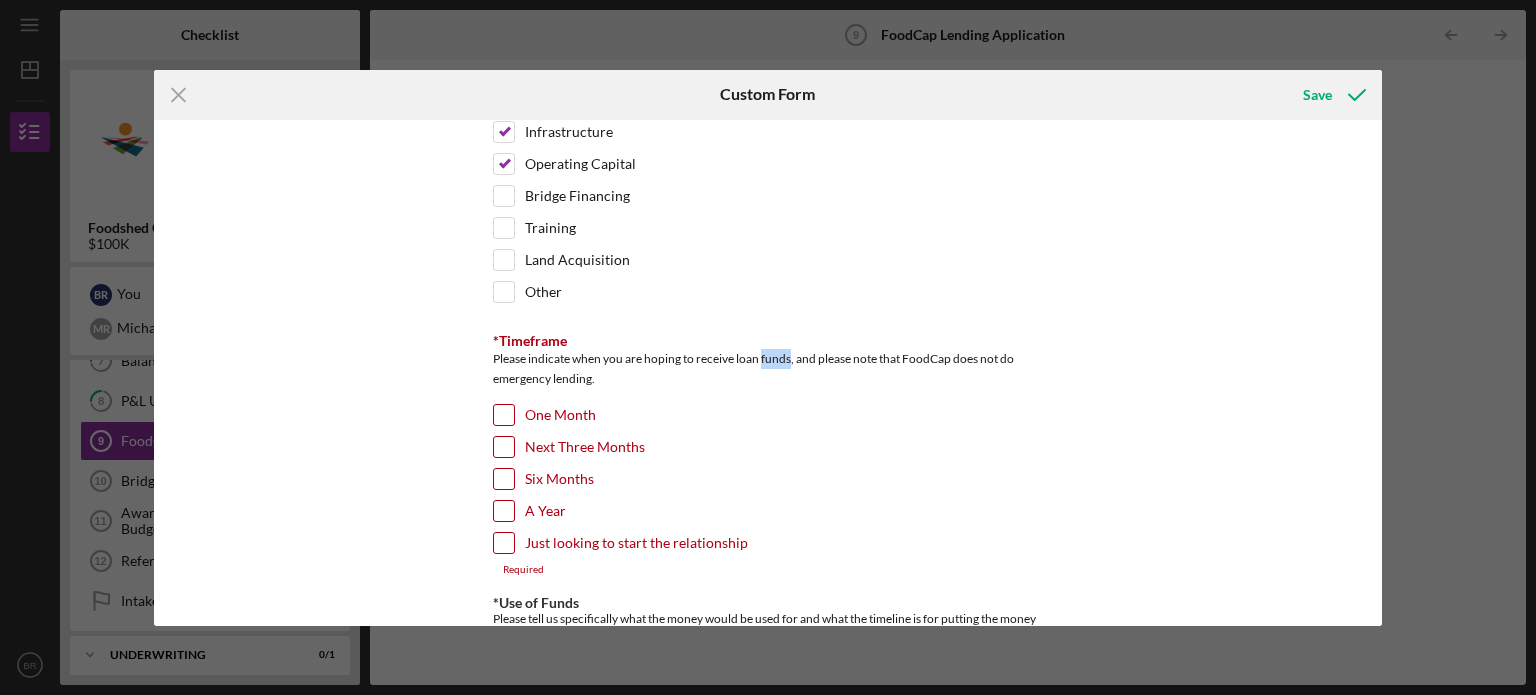 click on "Please indicate when you are hoping to receive loan funds, and please note that FoodCap does not do emergency lending." at bounding box center (768, 371) 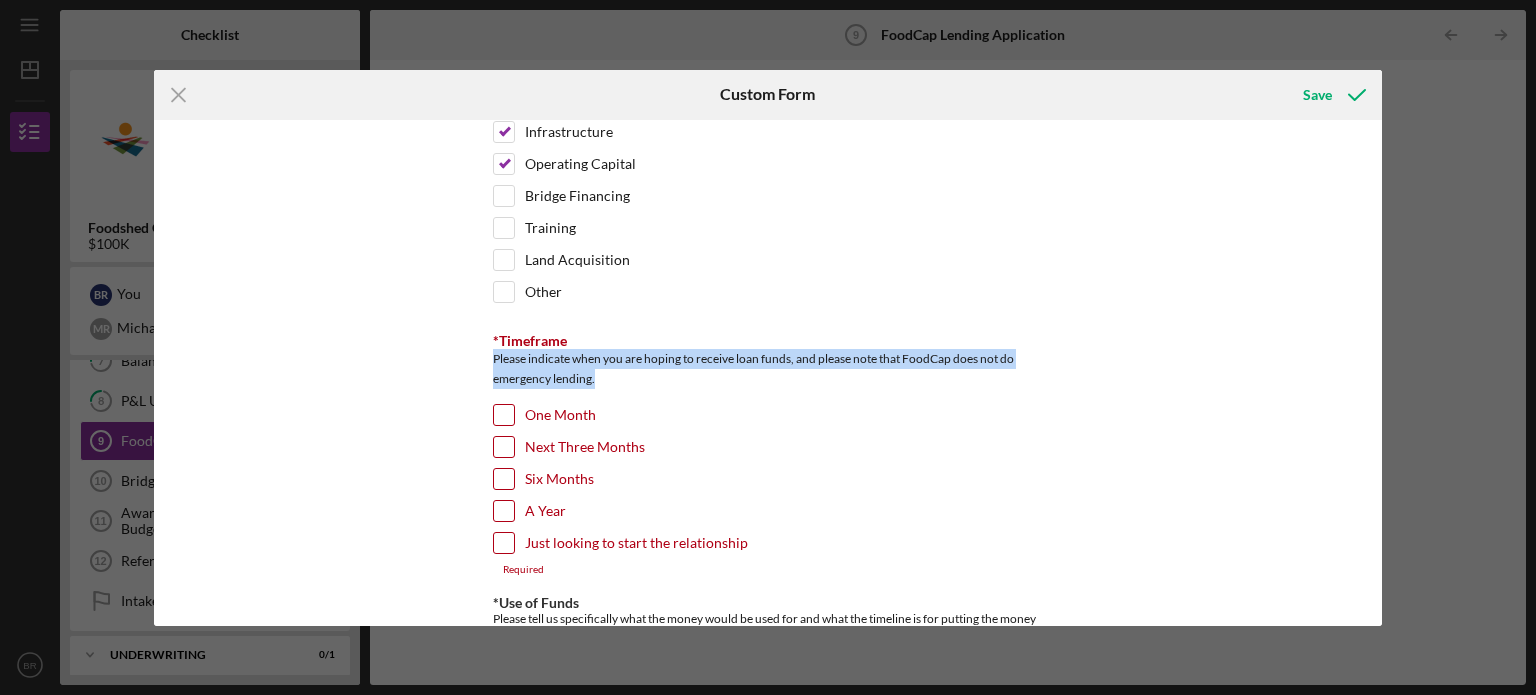 click on "Please indicate when you are hoping to receive loan funds, and please note that FoodCap does not do emergency lending." at bounding box center (768, 371) 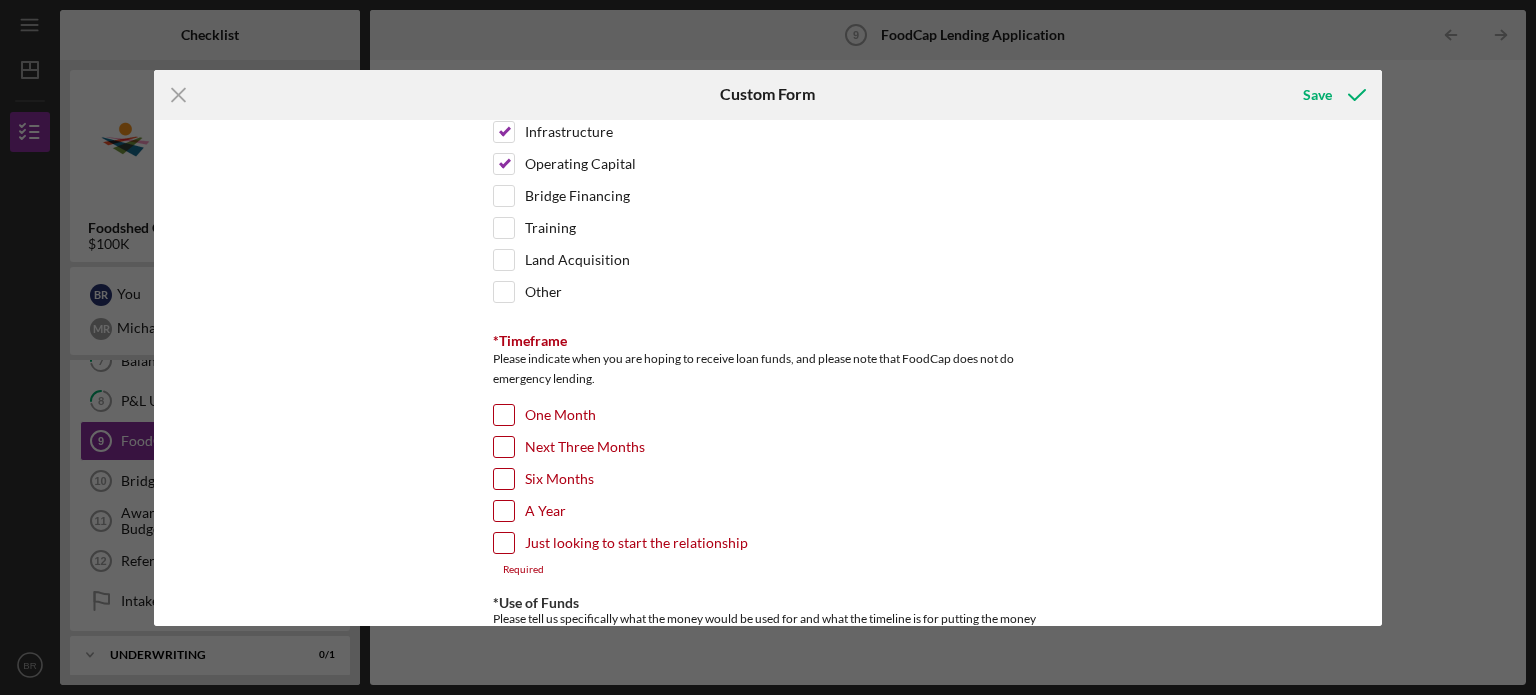 click on "One Month" at bounding box center (560, 415) 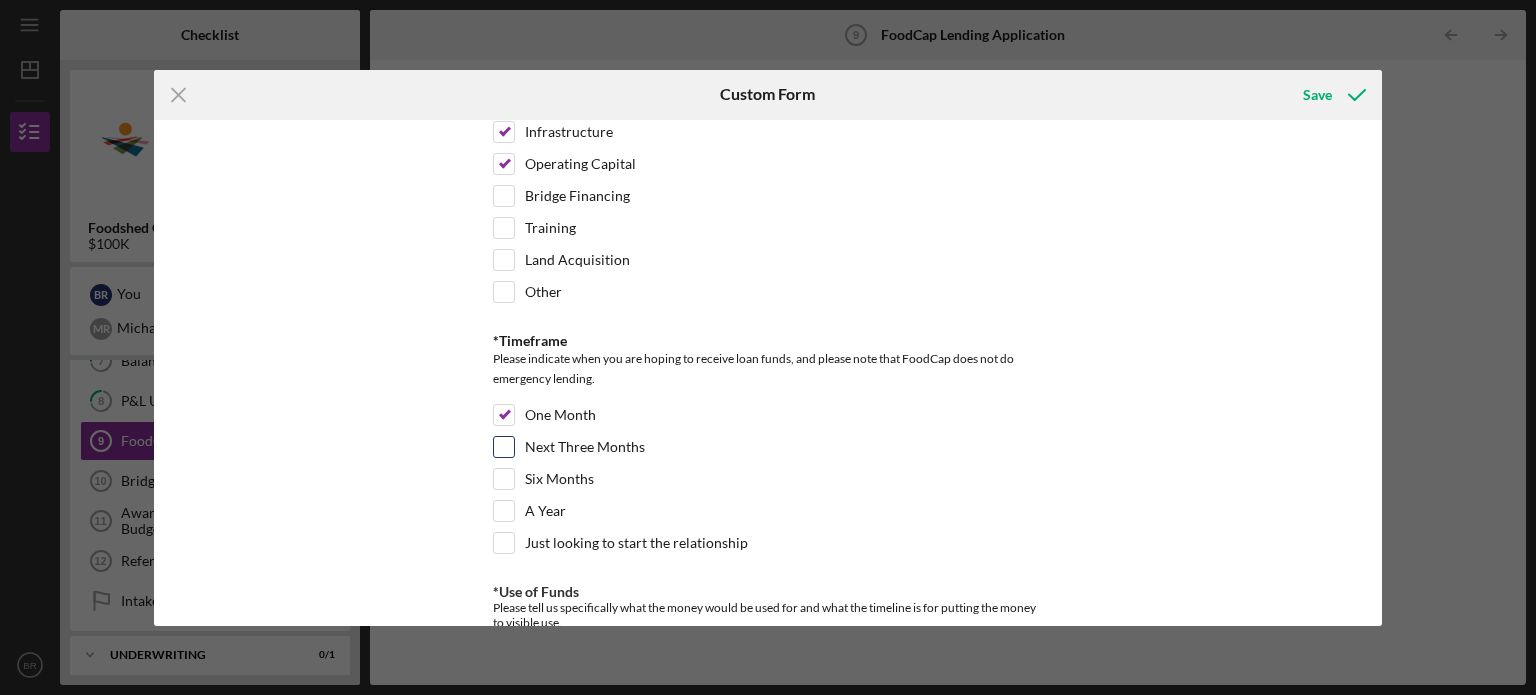 click on "Next Three Months" at bounding box center [585, 447] 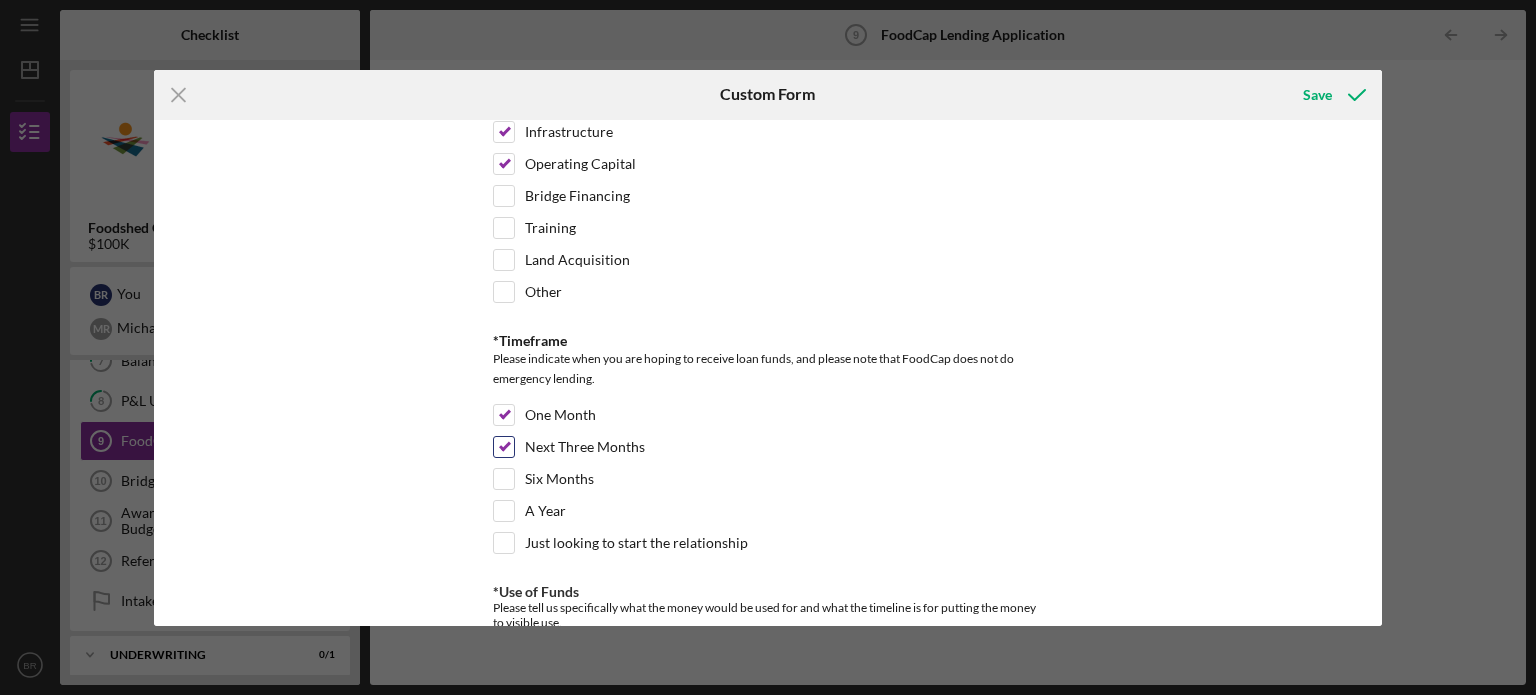 drag, startPoint x: 501, startPoint y: 439, endPoint x: 530, endPoint y: 439, distance: 29 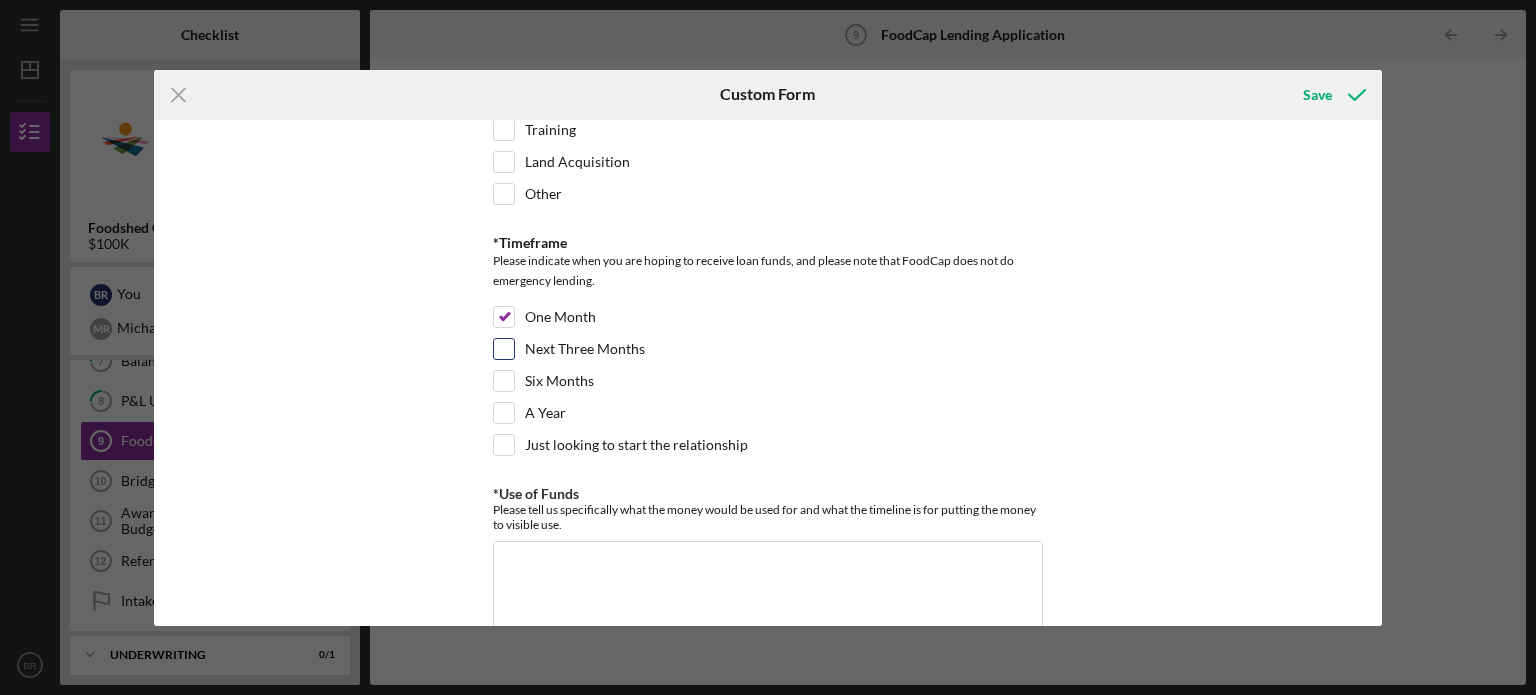scroll, scrollTop: 400, scrollLeft: 0, axis: vertical 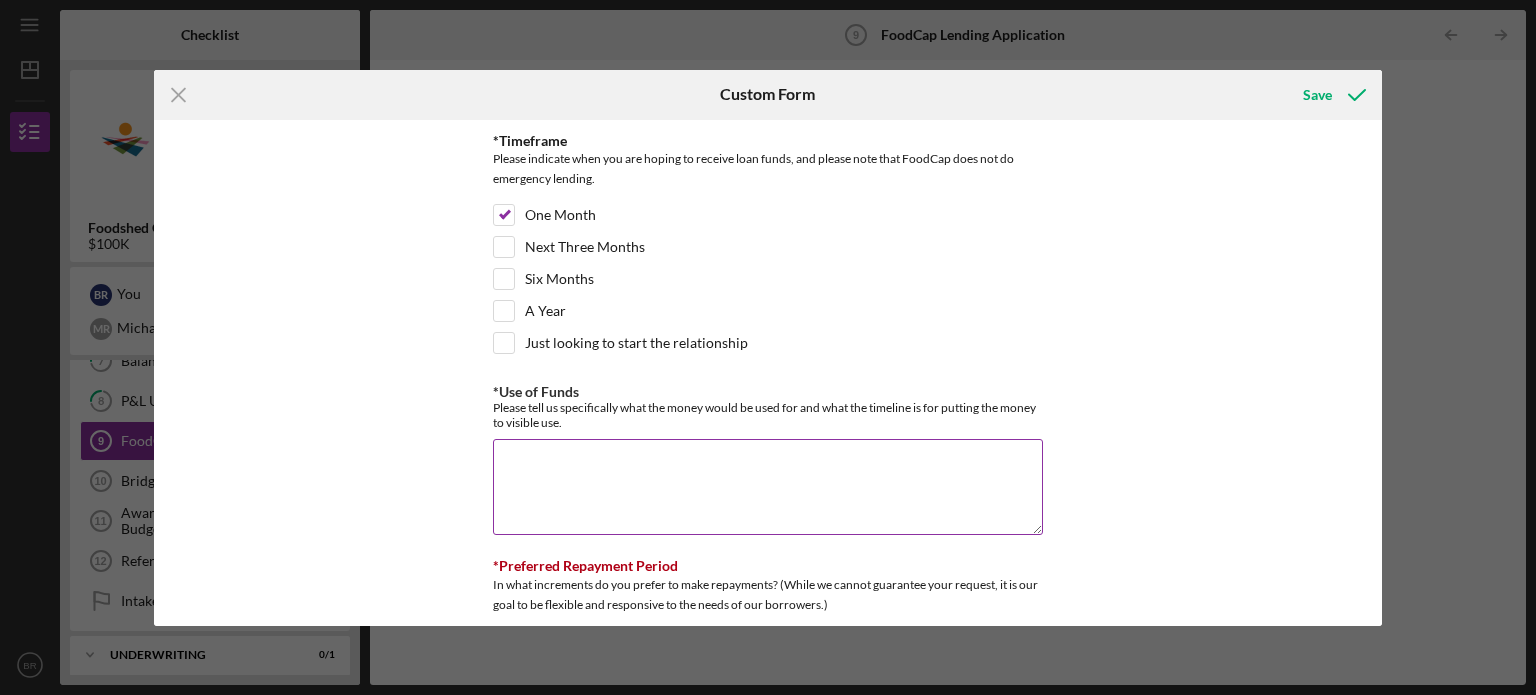 click on "*Use of Funds" at bounding box center [768, 487] 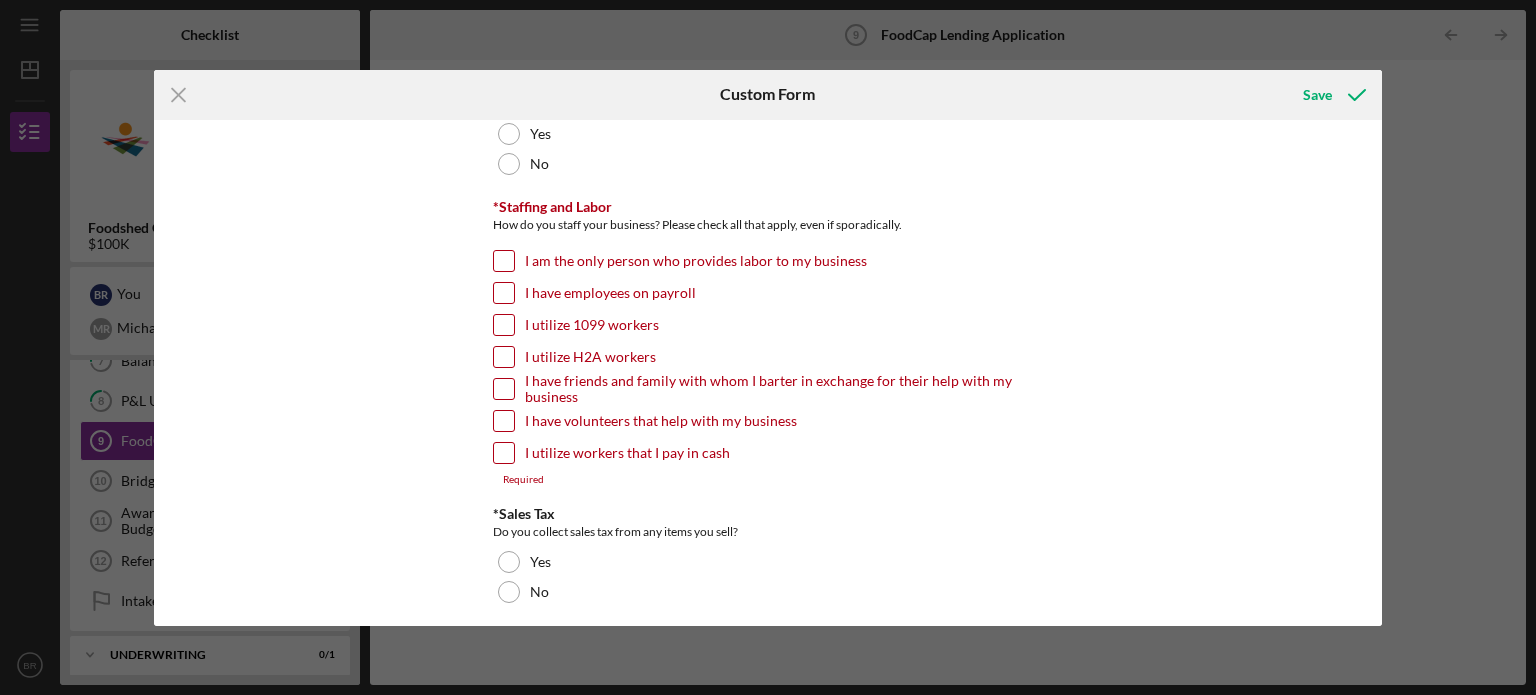 scroll, scrollTop: 1504, scrollLeft: 0, axis: vertical 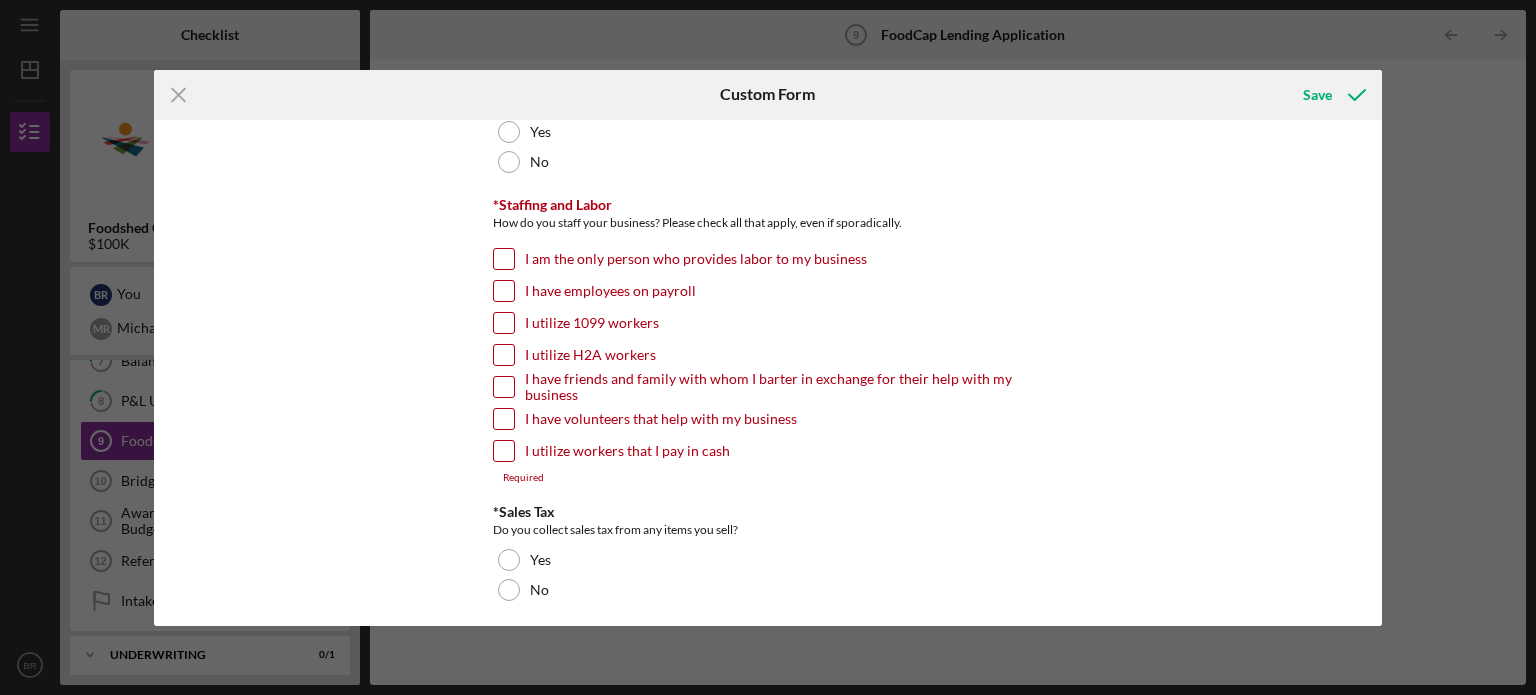 click on "I utilize H2A workers" at bounding box center [504, 355] 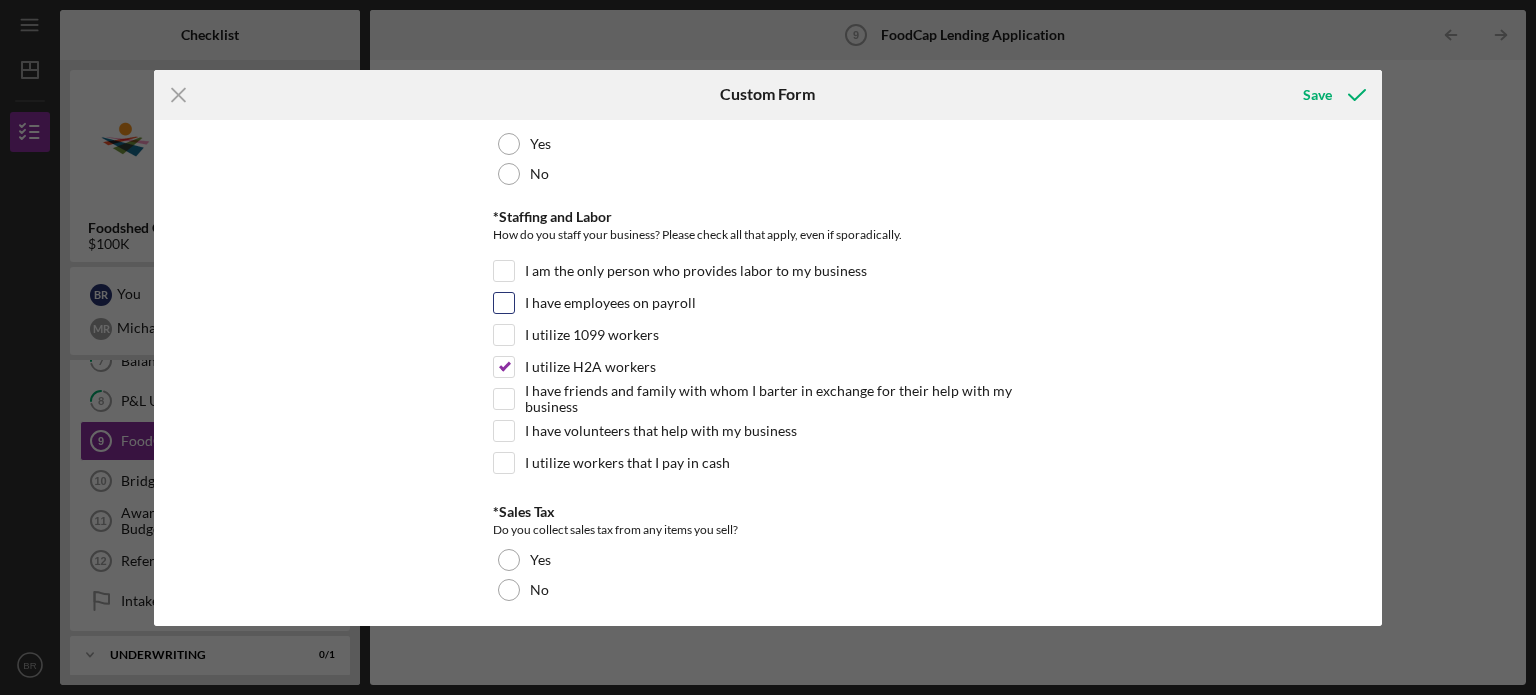 click at bounding box center (504, 303) 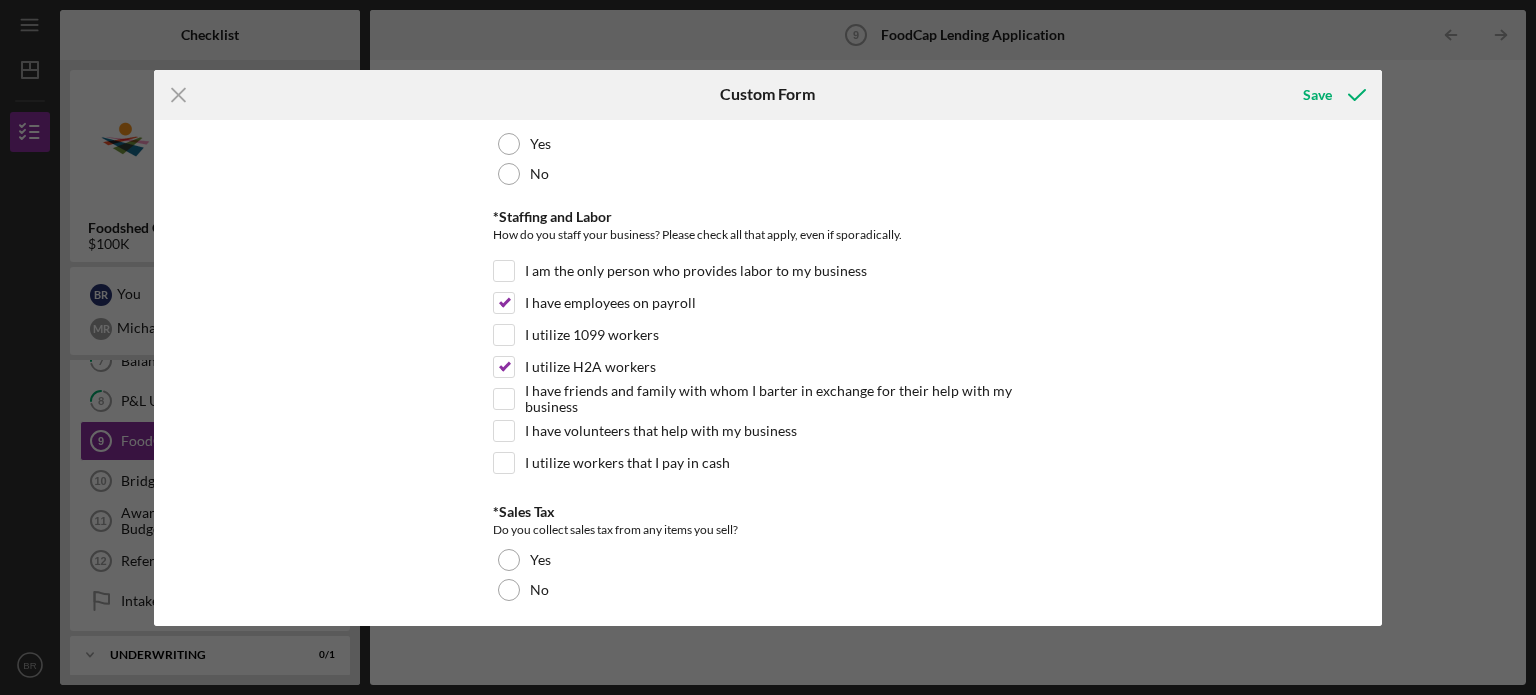click on "*Interested Loan size What size loan (dollar amount) are you interested in applying for? $100,000.00 *Primary use of funds If approved, how will you spend the bulk of what you receive? Equipment  Infrastructure Operating Capital Bridge Financing Training Land Acquisition  Other *Timeframe Please indicate when you are hoping to receive loan funds, and please note that FoodCap does not do emergency lending. One Month Next Three Months Six Months A Year Just looking to start the relationship *Use of Funds Please tell us specifically what the money would be used for and what the timeline is for putting the money to visible use. Required *Preferred Repayment Period In what increments do you prefer to make repayments? (While we cannot guarantee your request, it is our goal to be flexible and responsive to the needs of our borrowers.) Monthly Quarterly  Required *Other Lenders/Funders Involved Are there other lenders or funders involved in your current project or business? Yes No *Other Lenders/Funders Required Yes" at bounding box center (768, 373) 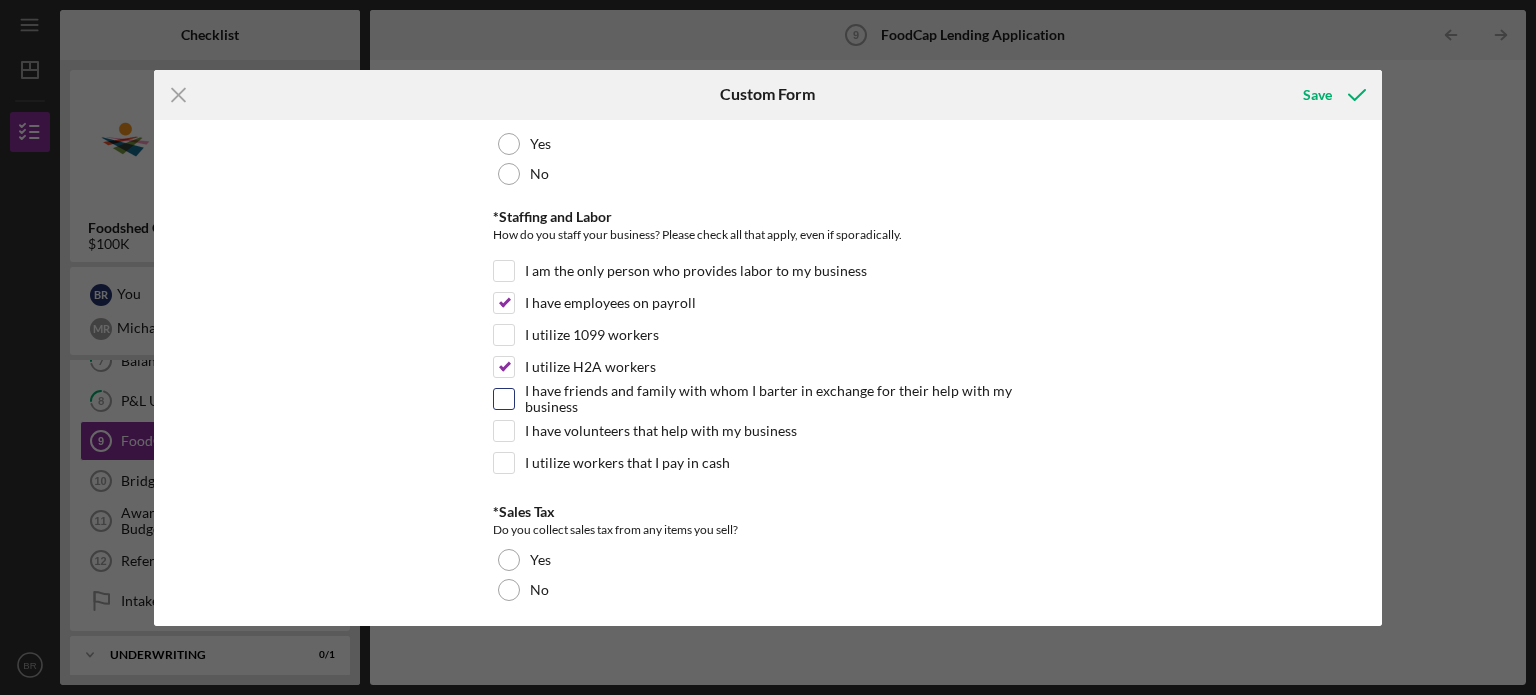 click on "I have friends and family with whom I barter in exchange for their help with my business" at bounding box center (504, 399) 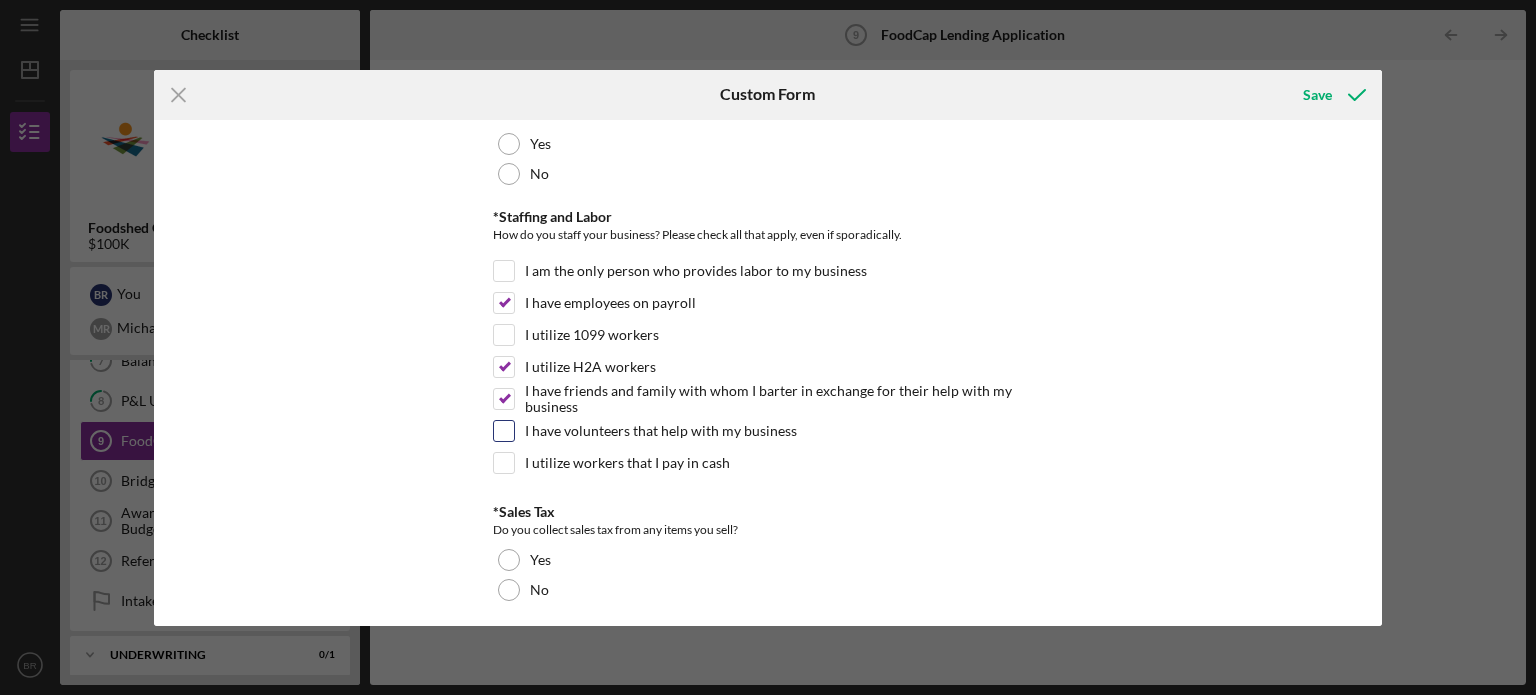 click on "I have volunteers that help with my business" at bounding box center [504, 431] 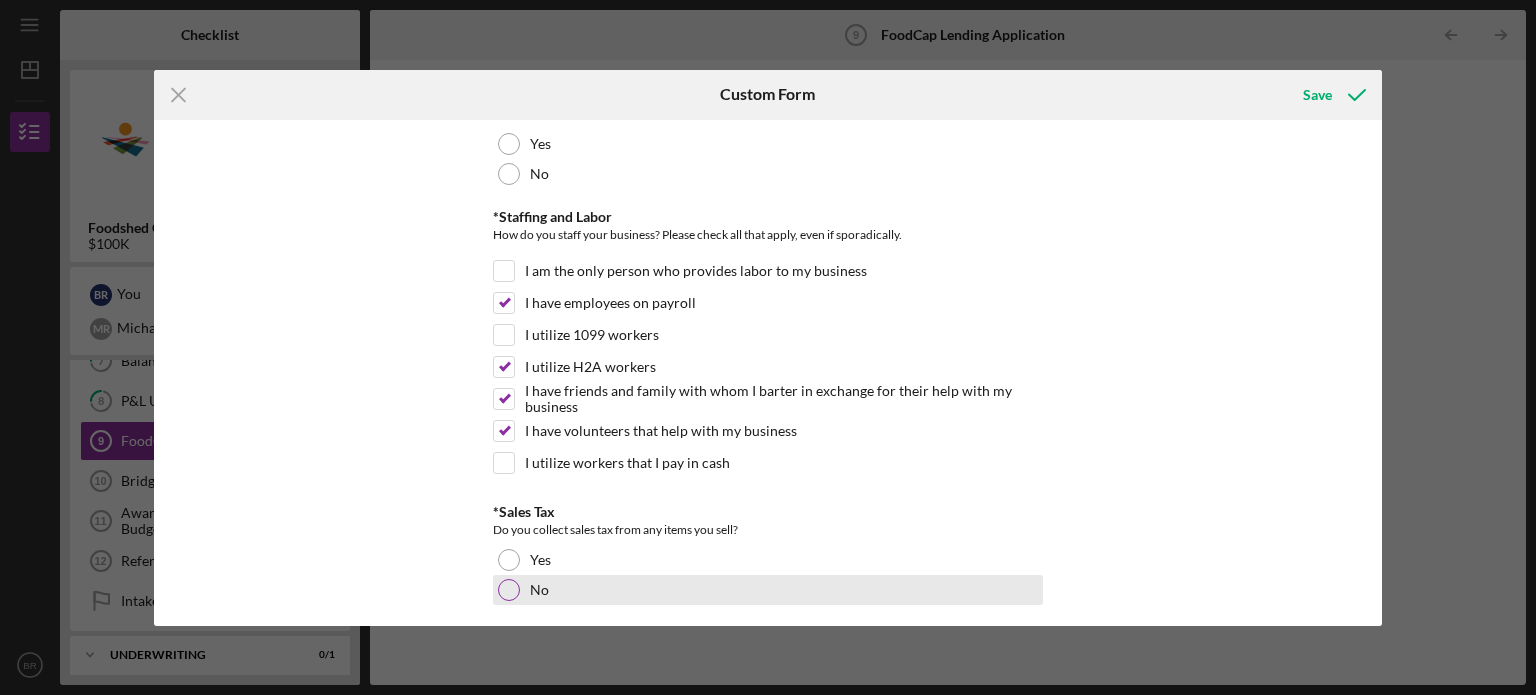 click at bounding box center (509, 590) 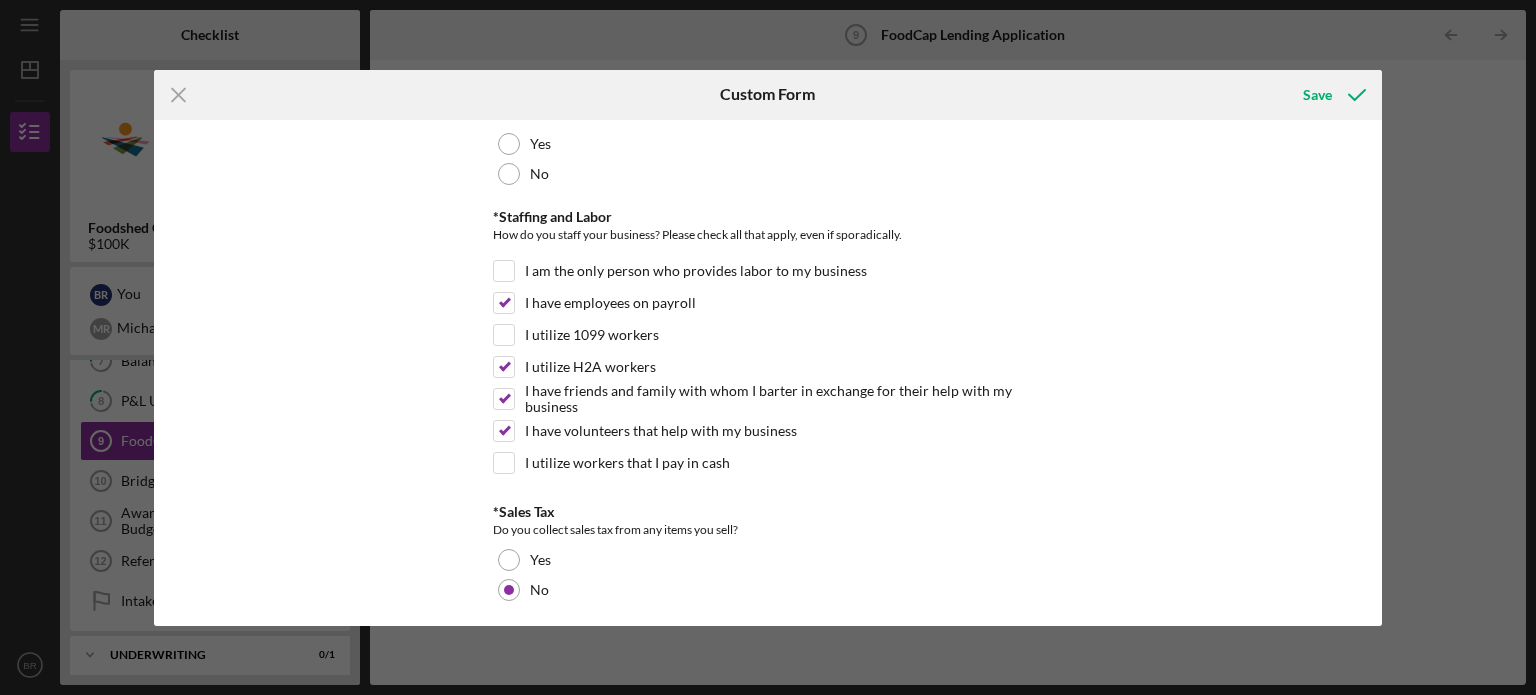 scroll, scrollTop: 1304, scrollLeft: 0, axis: vertical 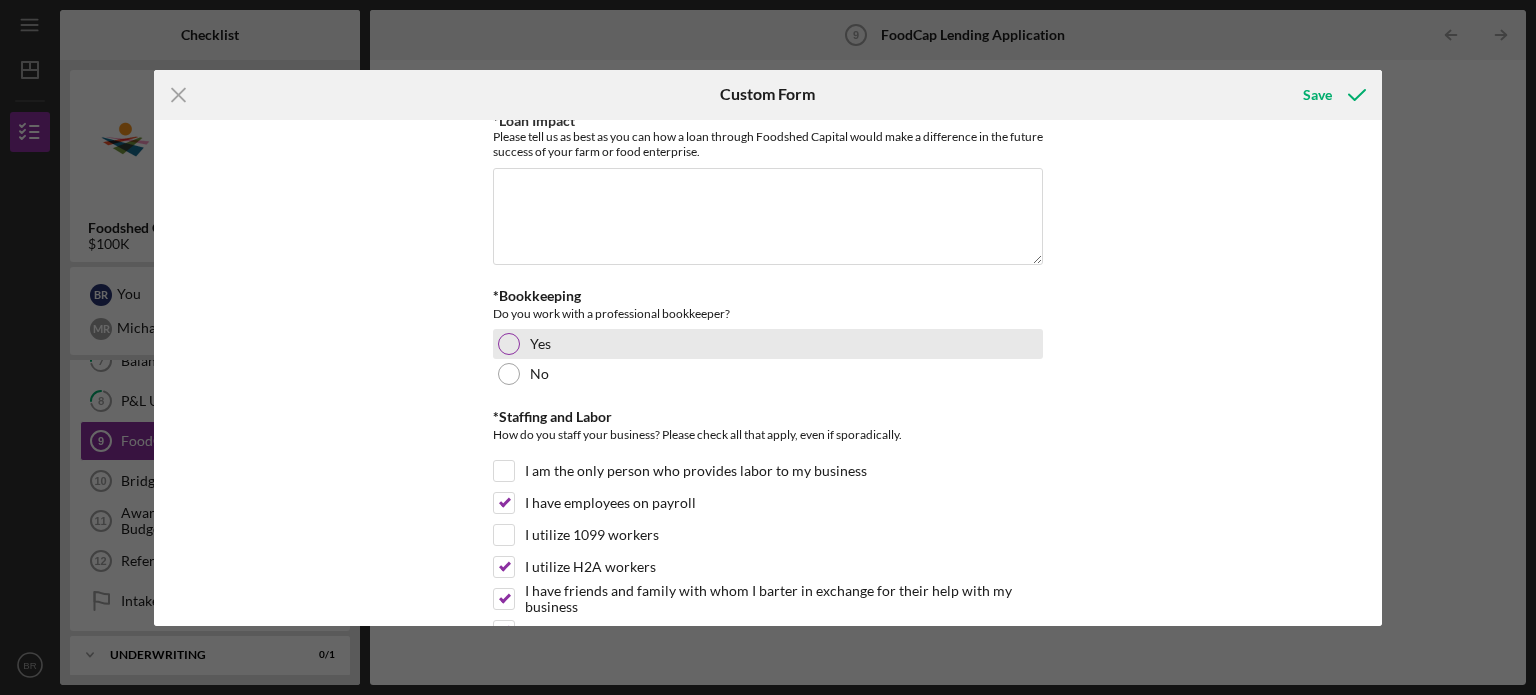 click at bounding box center [509, 344] 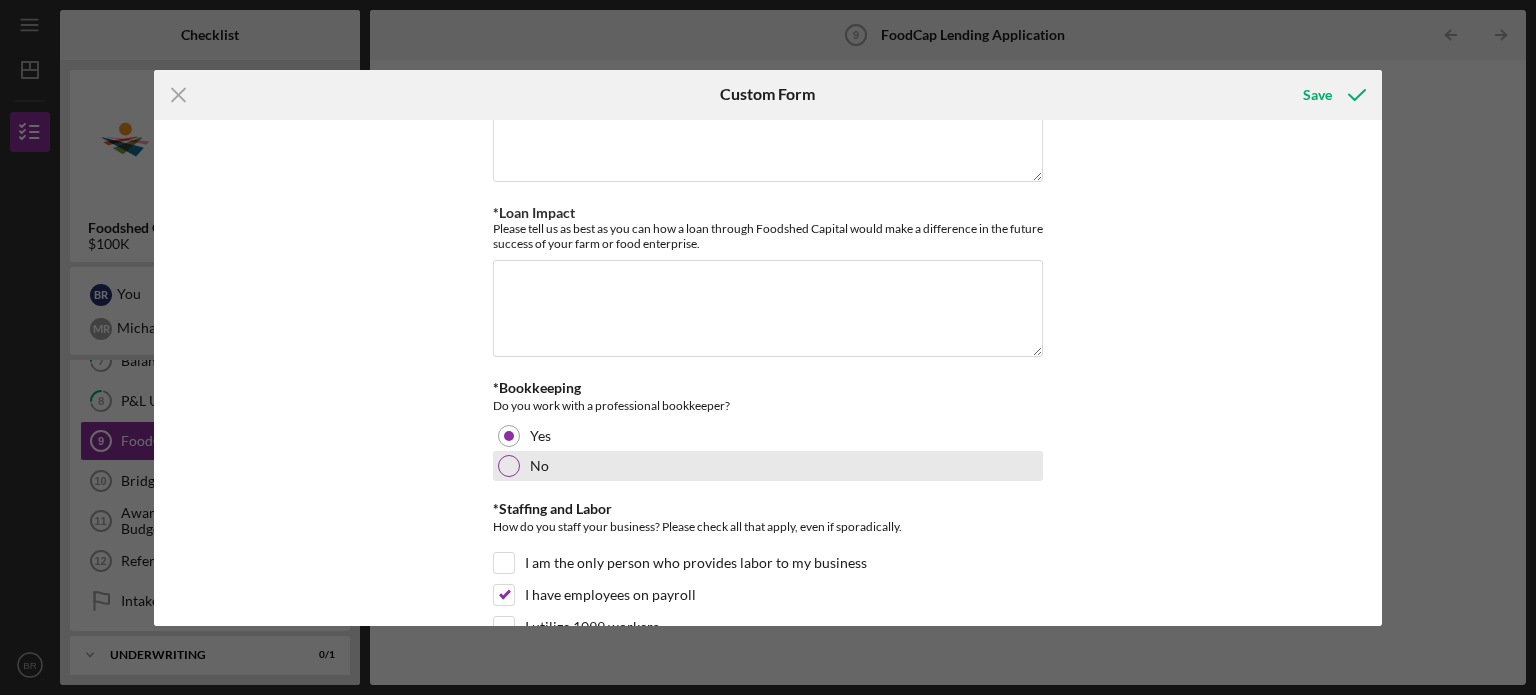 scroll, scrollTop: 1204, scrollLeft: 0, axis: vertical 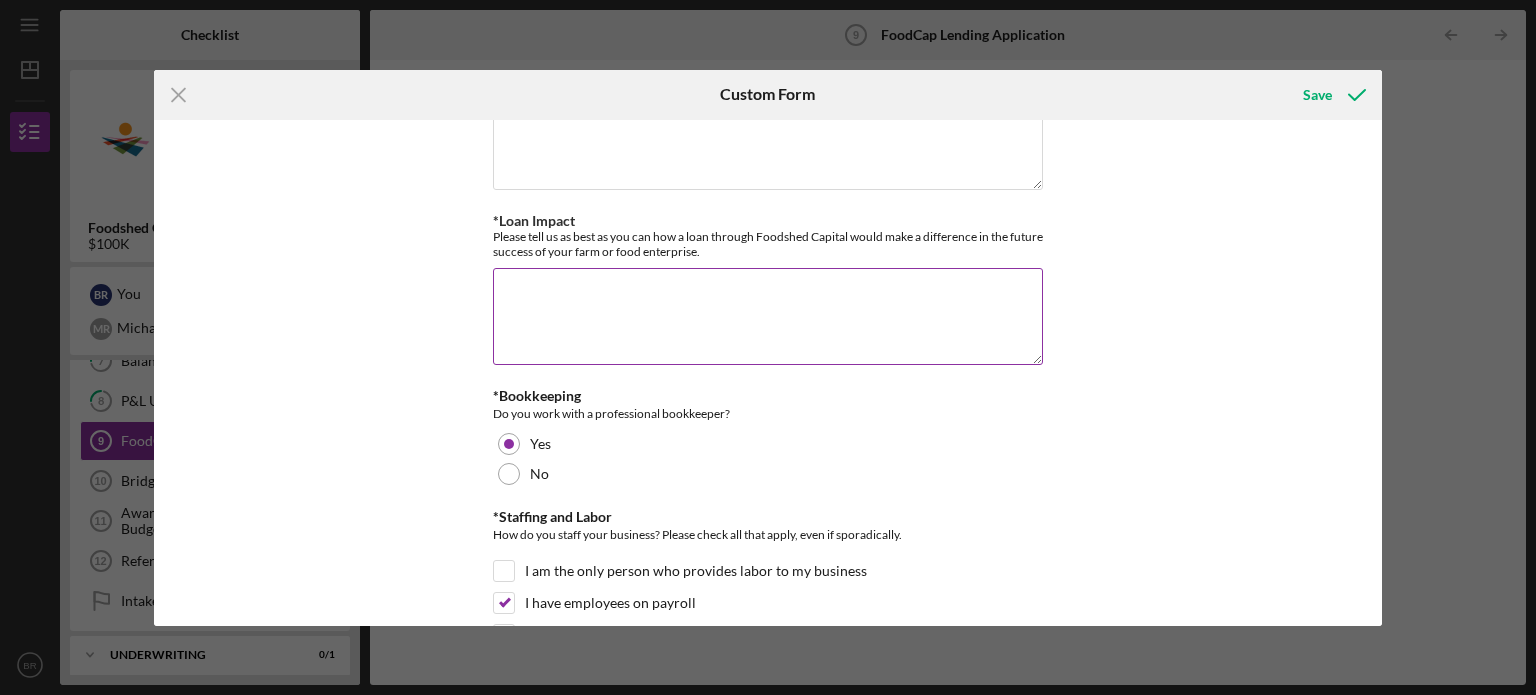 click on "*Loan Impact" at bounding box center (768, 316) 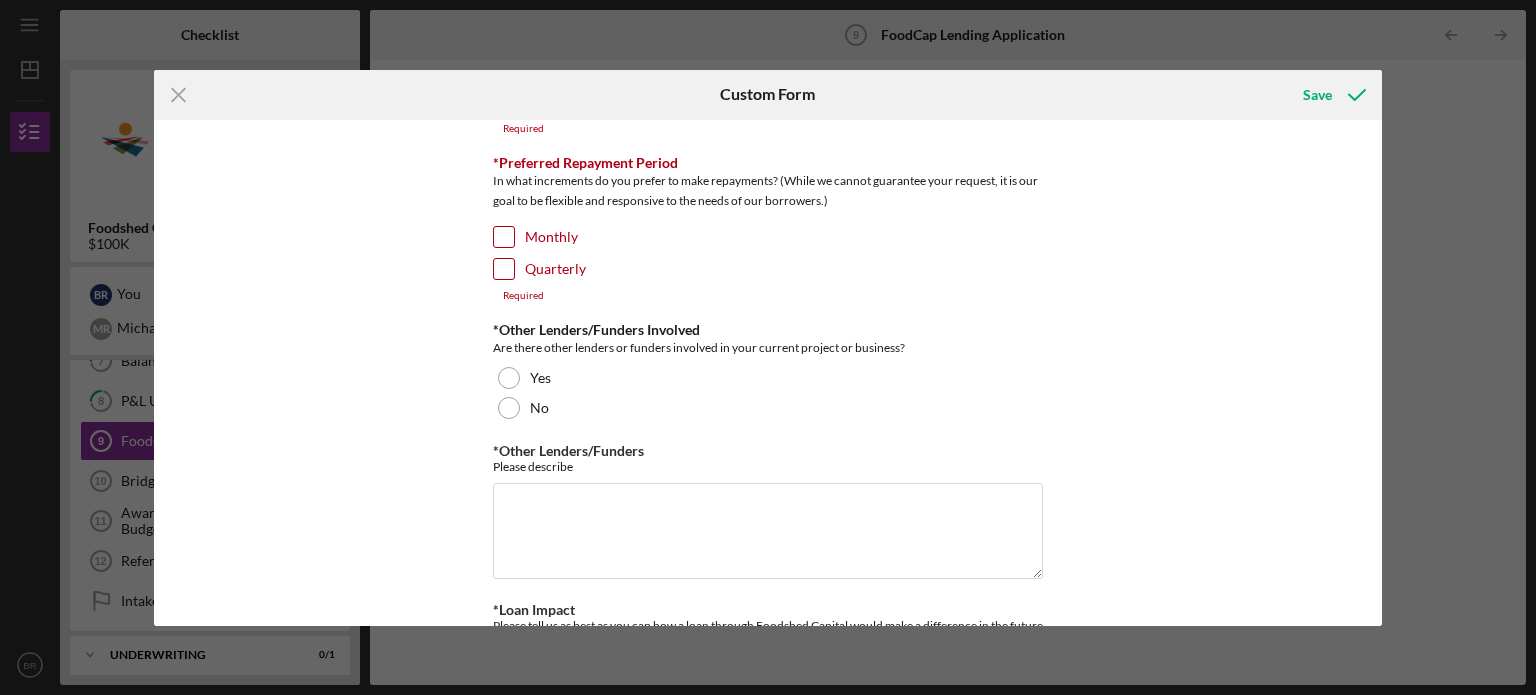 scroll, scrollTop: 804, scrollLeft: 0, axis: vertical 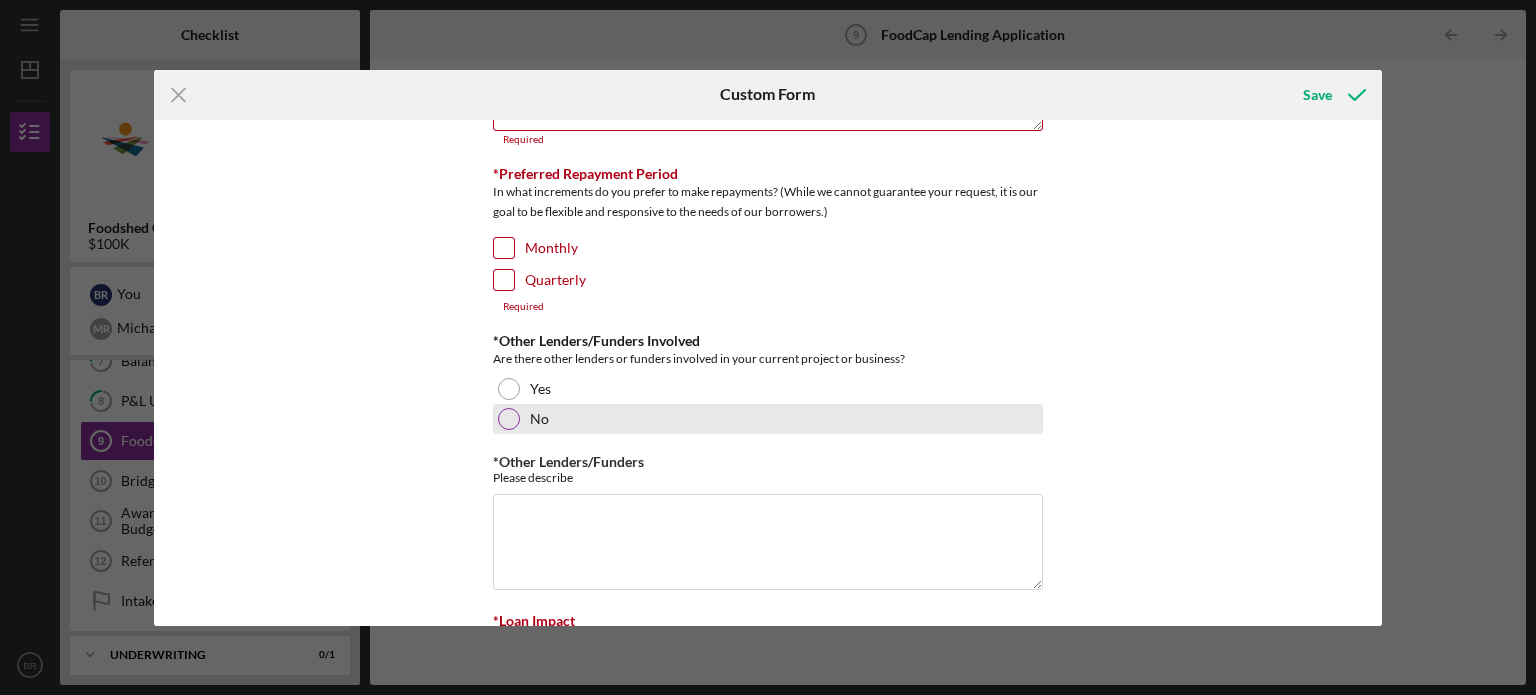 click at bounding box center (509, 419) 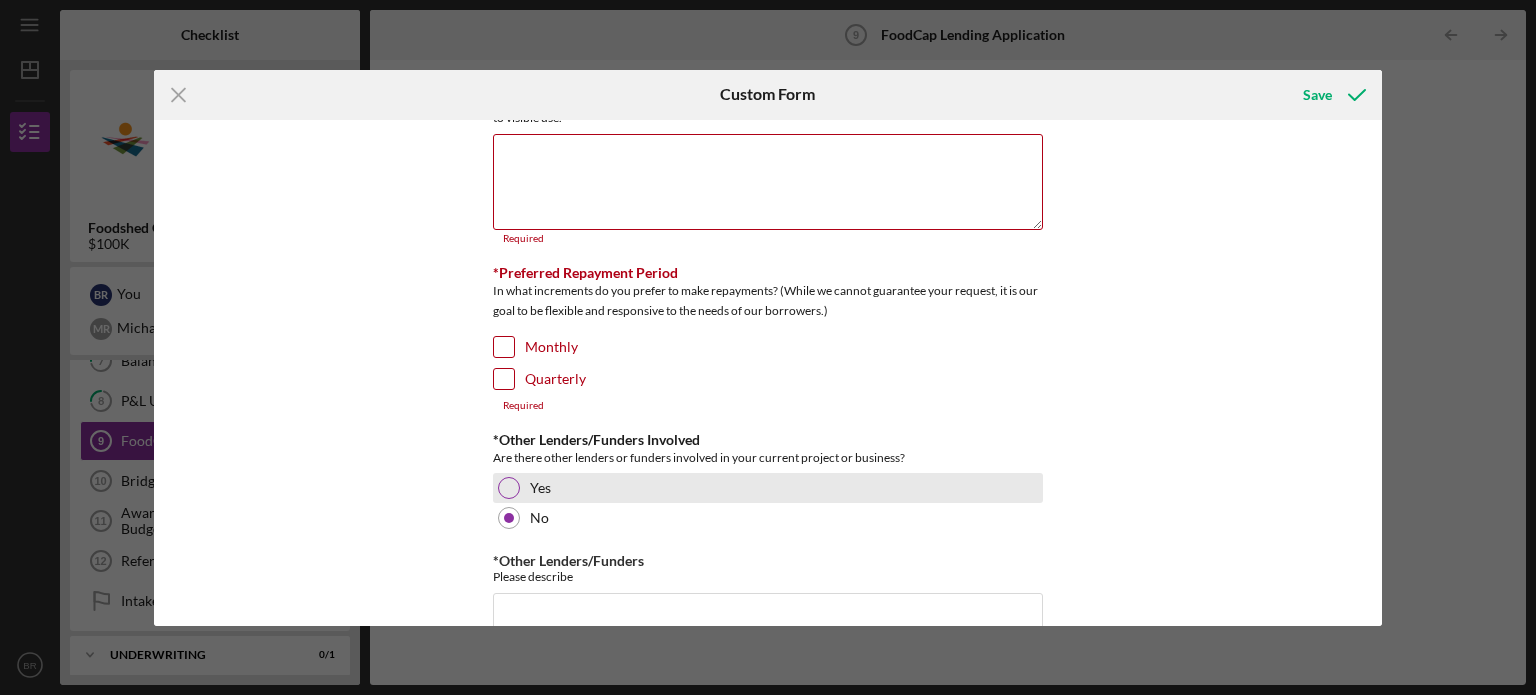 scroll, scrollTop: 704, scrollLeft: 0, axis: vertical 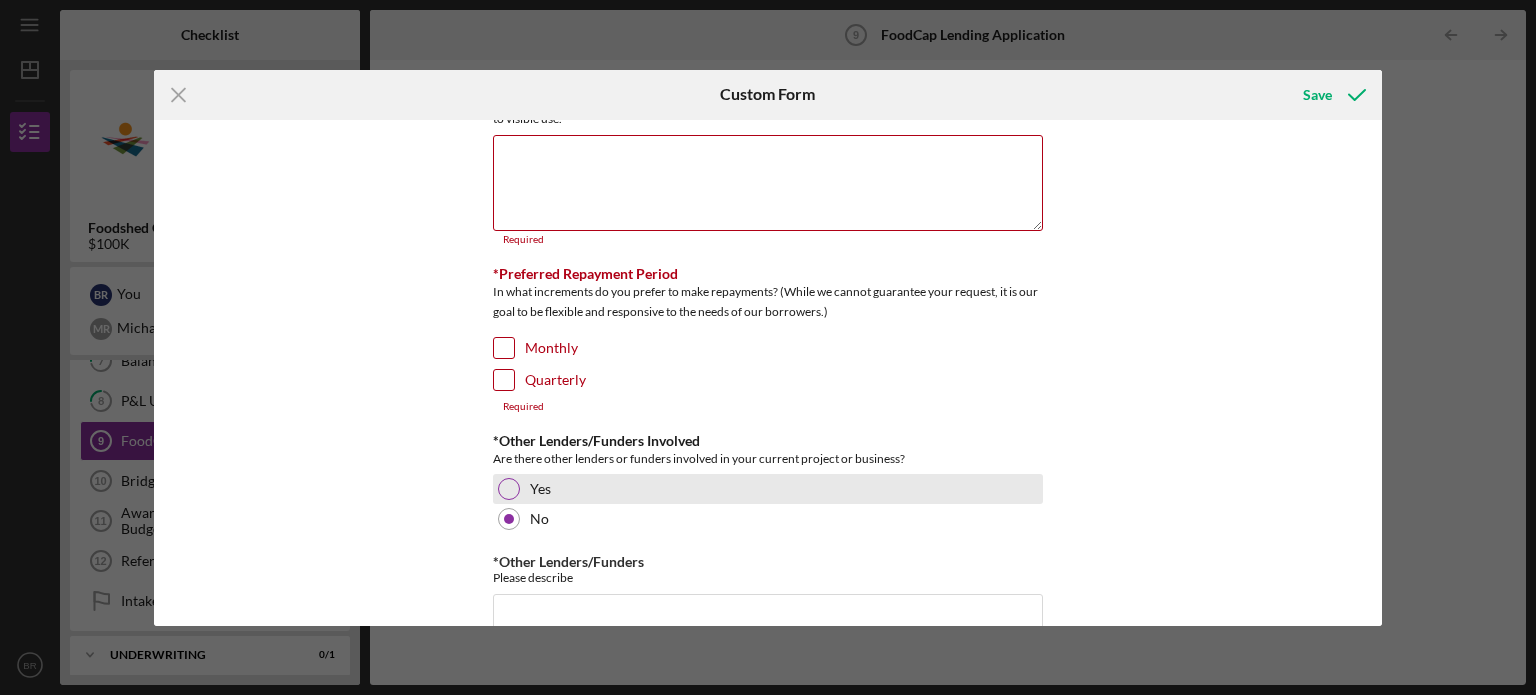 click at bounding box center (509, 489) 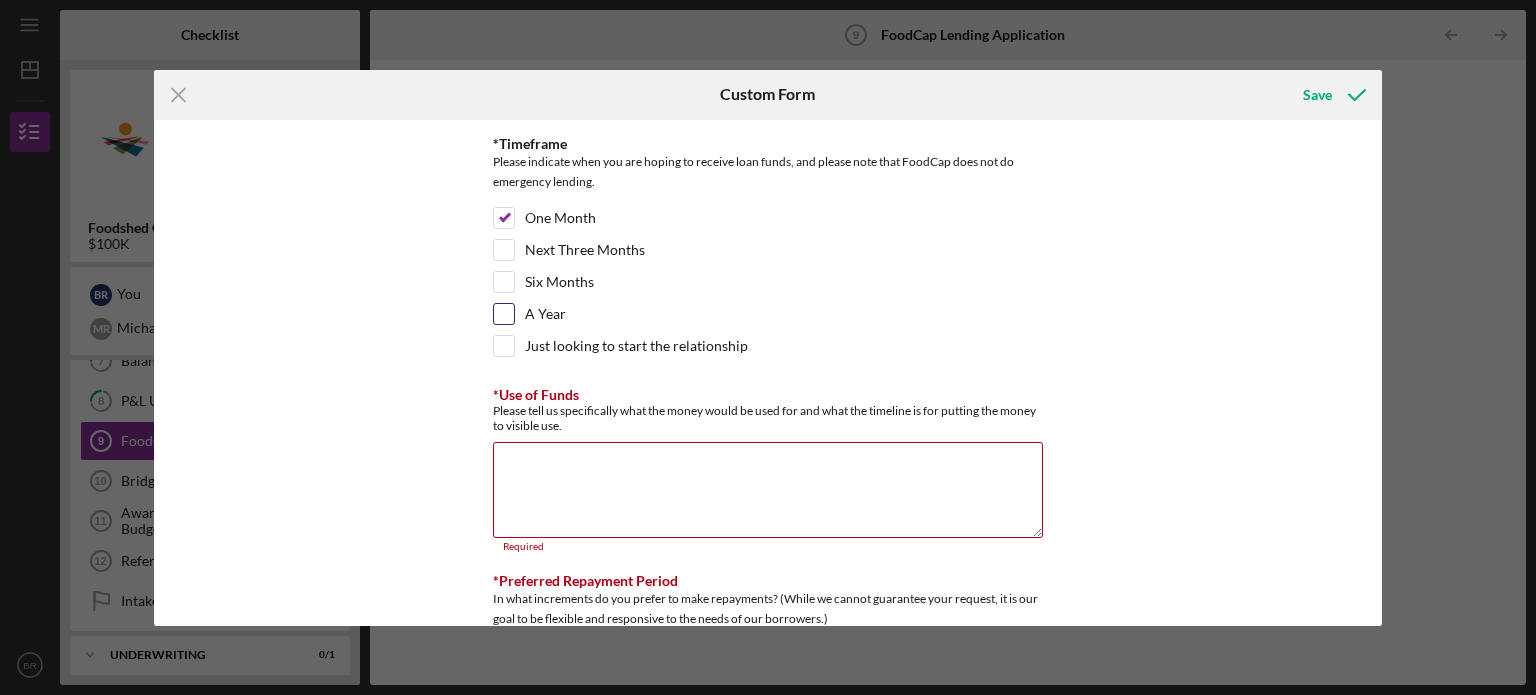 scroll, scrollTop: 400, scrollLeft: 0, axis: vertical 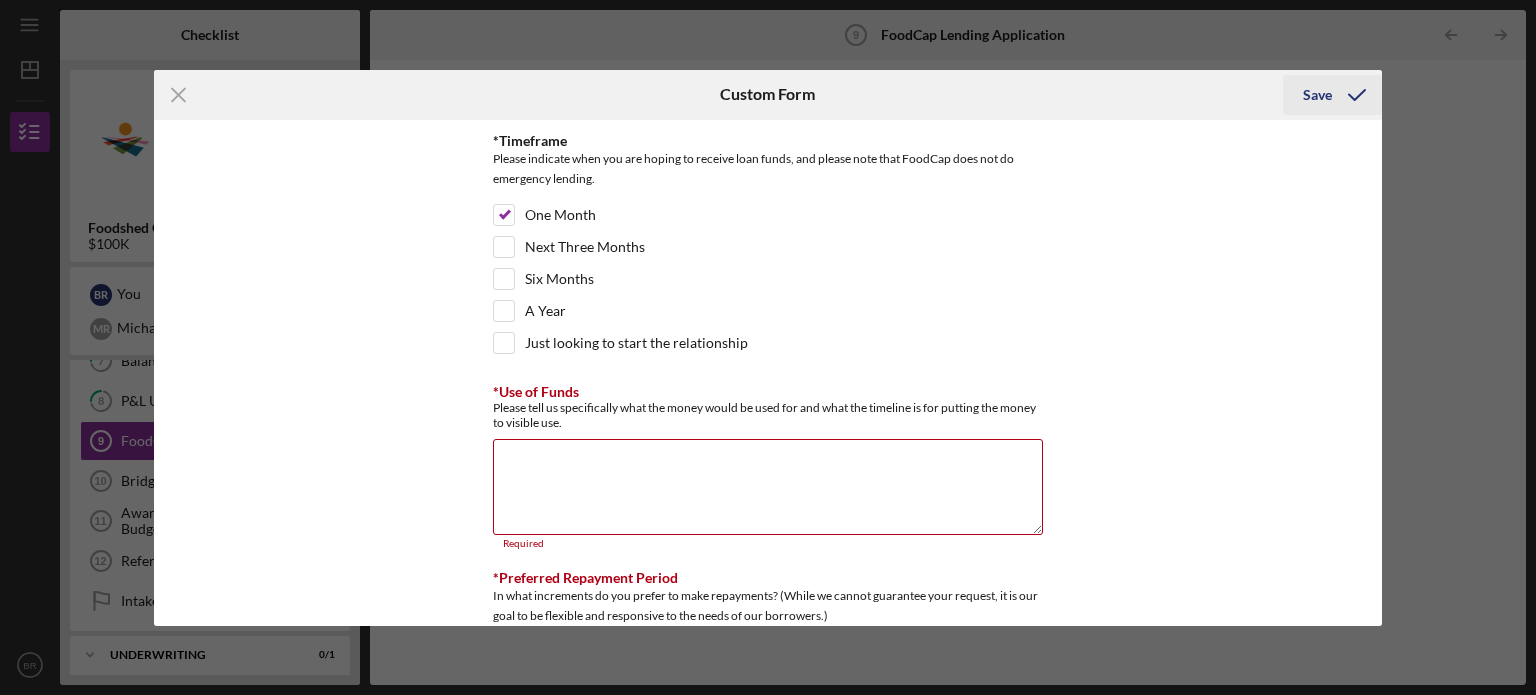 click 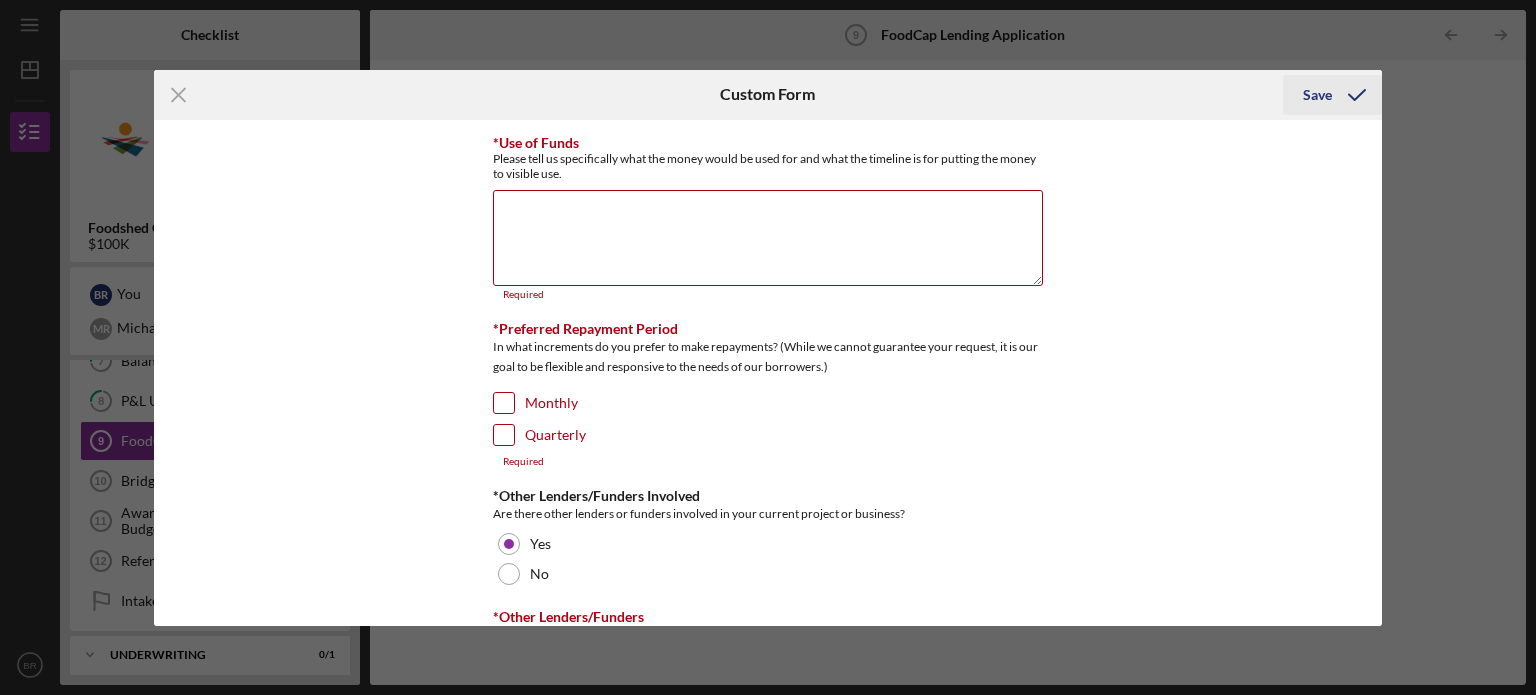 scroll, scrollTop: 659, scrollLeft: 0, axis: vertical 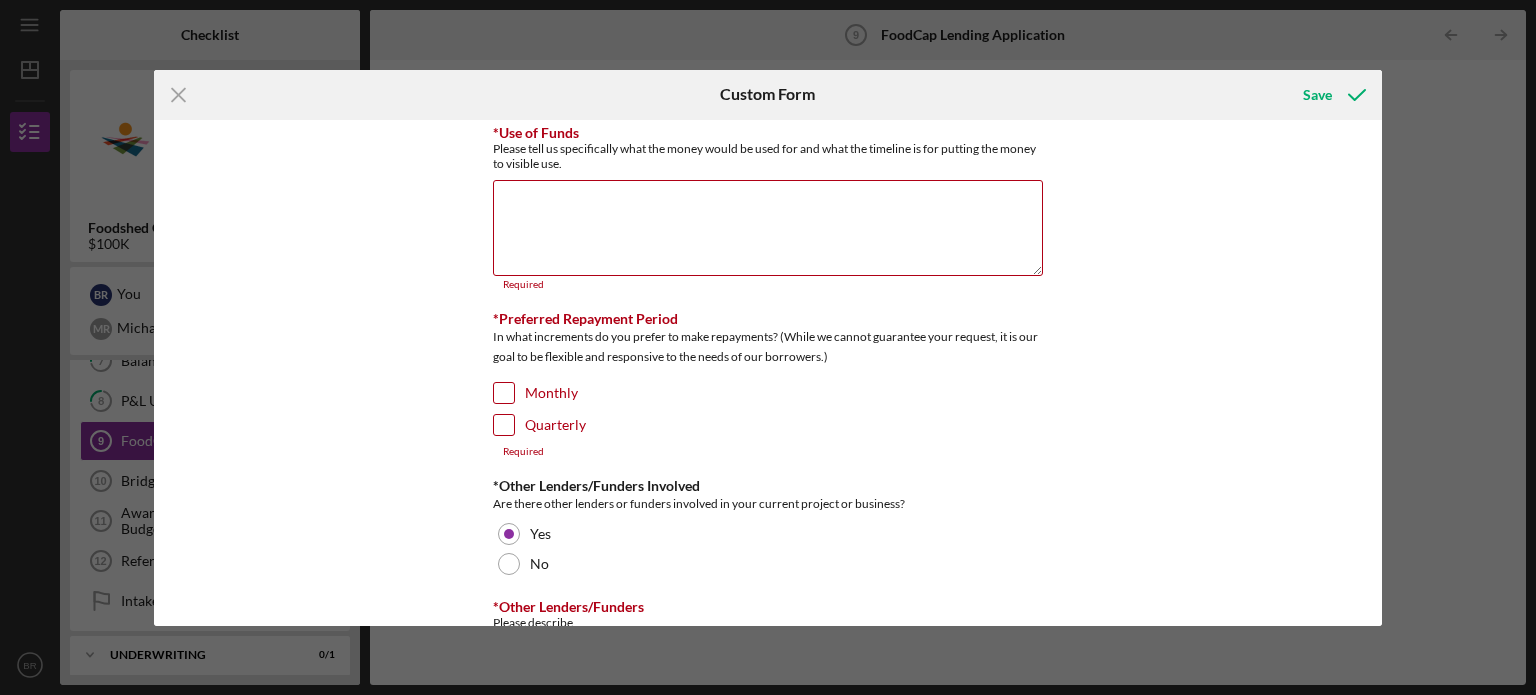 click on "Monthly" at bounding box center [504, 393] 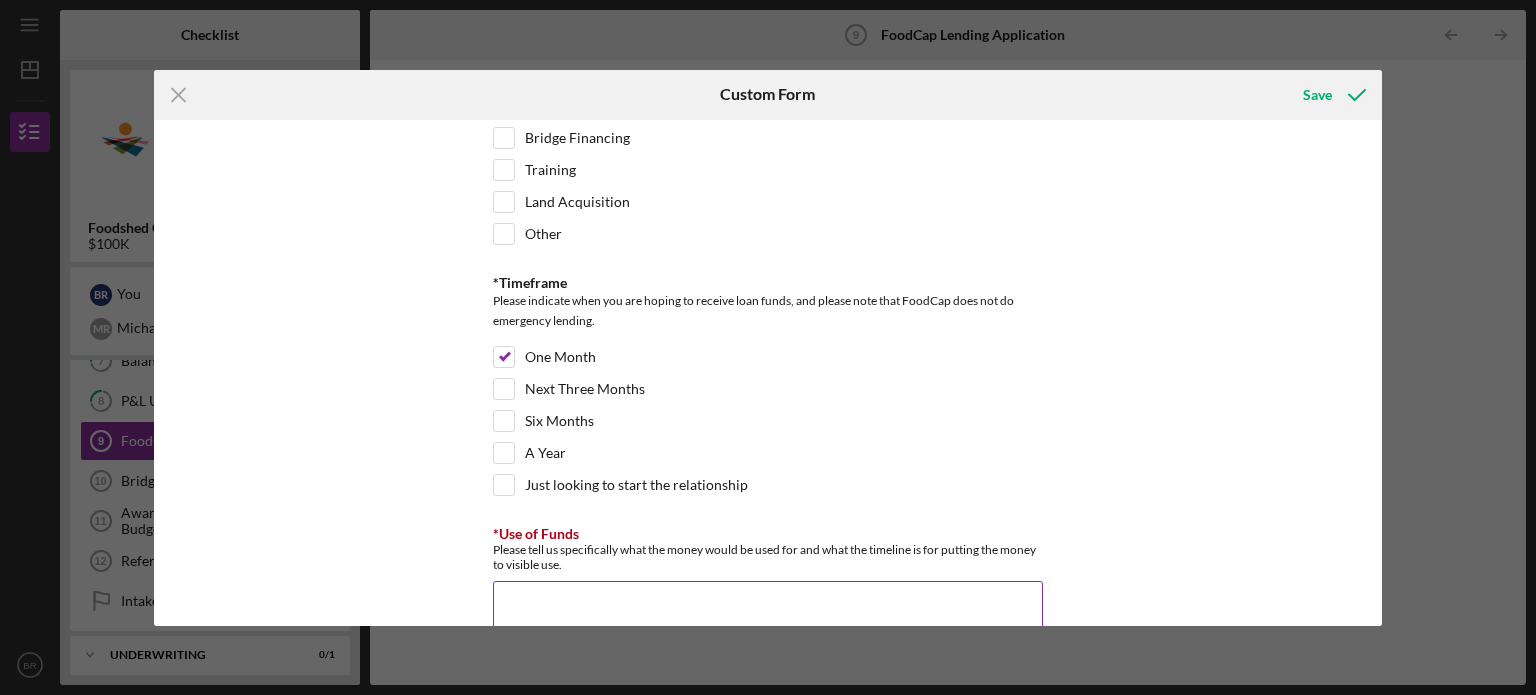 scroll, scrollTop: 0, scrollLeft: 0, axis: both 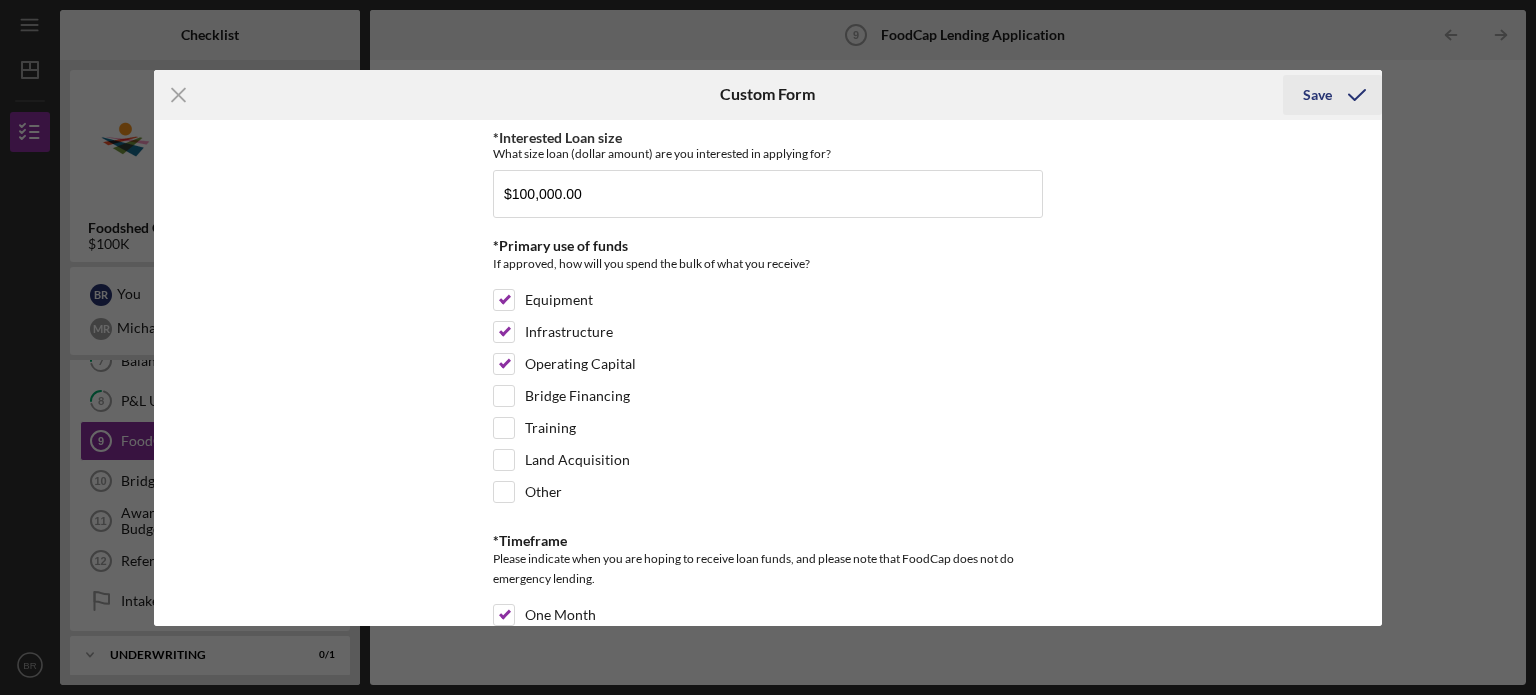 click 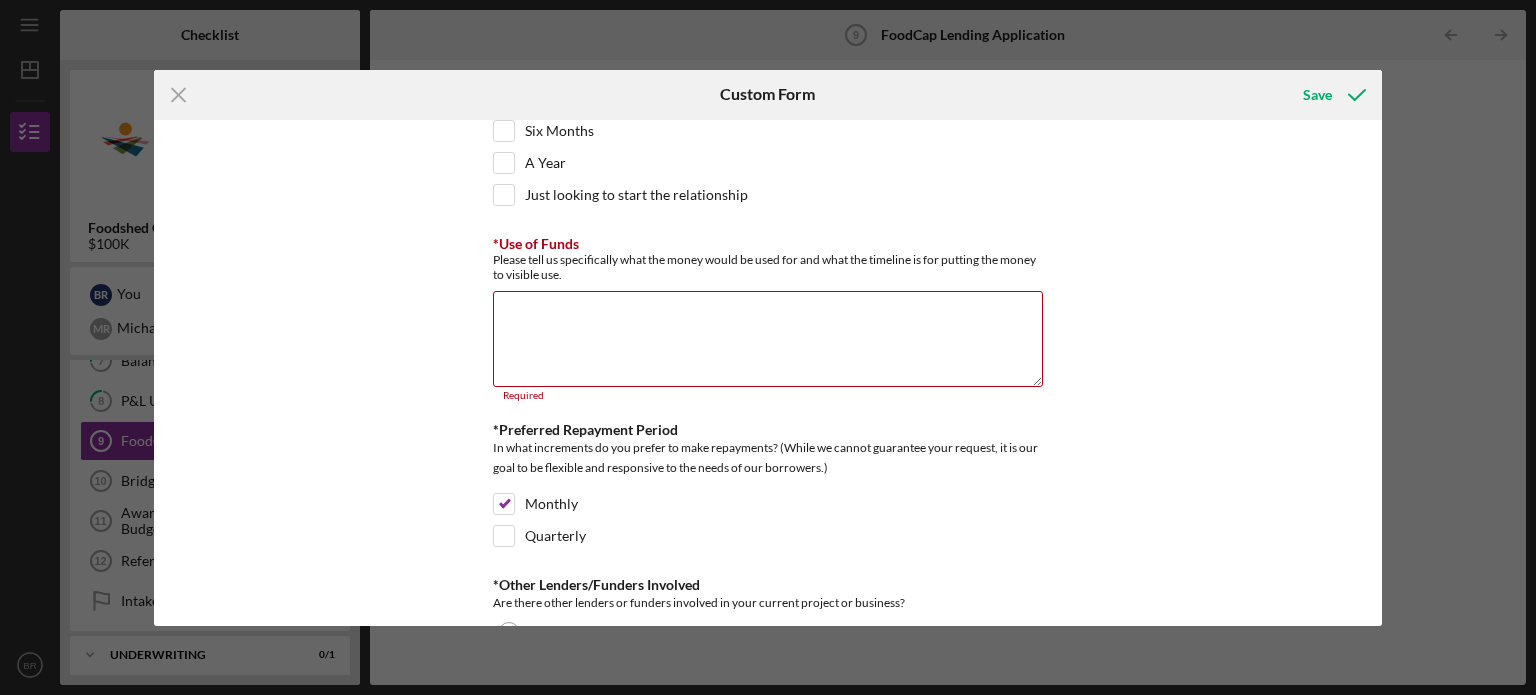 scroll, scrollTop: 659, scrollLeft: 0, axis: vertical 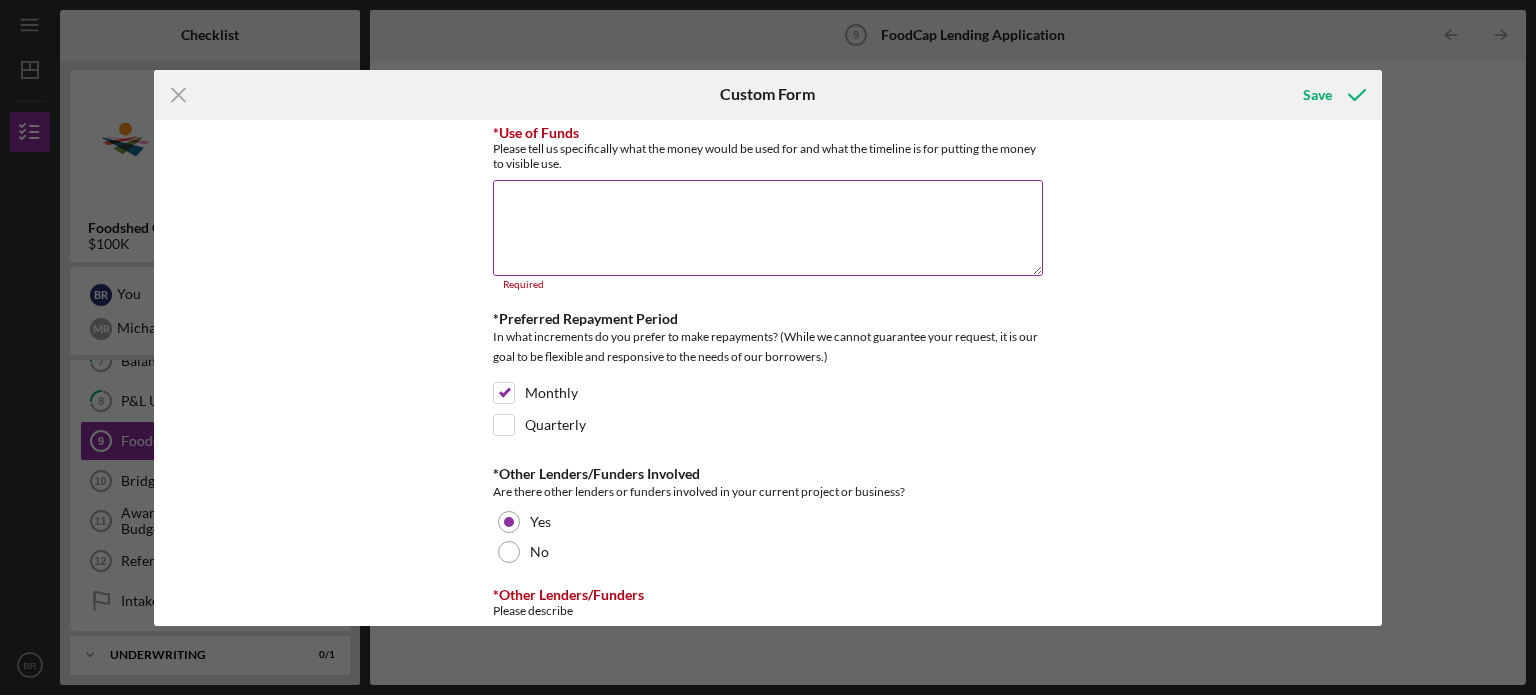 click on "Please tell us specifically what the money would be used for and what the timeline is for putting the money to visible use." at bounding box center [768, 156] 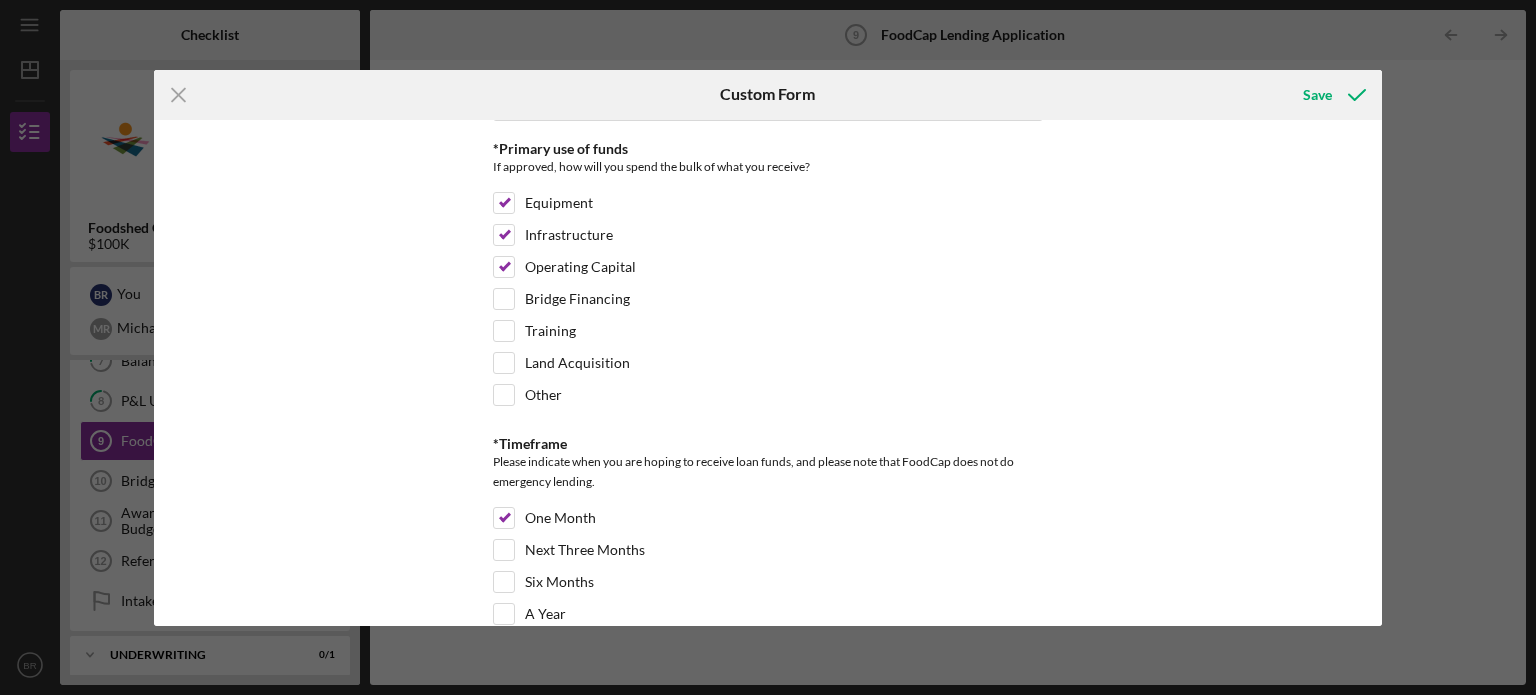 scroll, scrollTop: 100, scrollLeft: 0, axis: vertical 